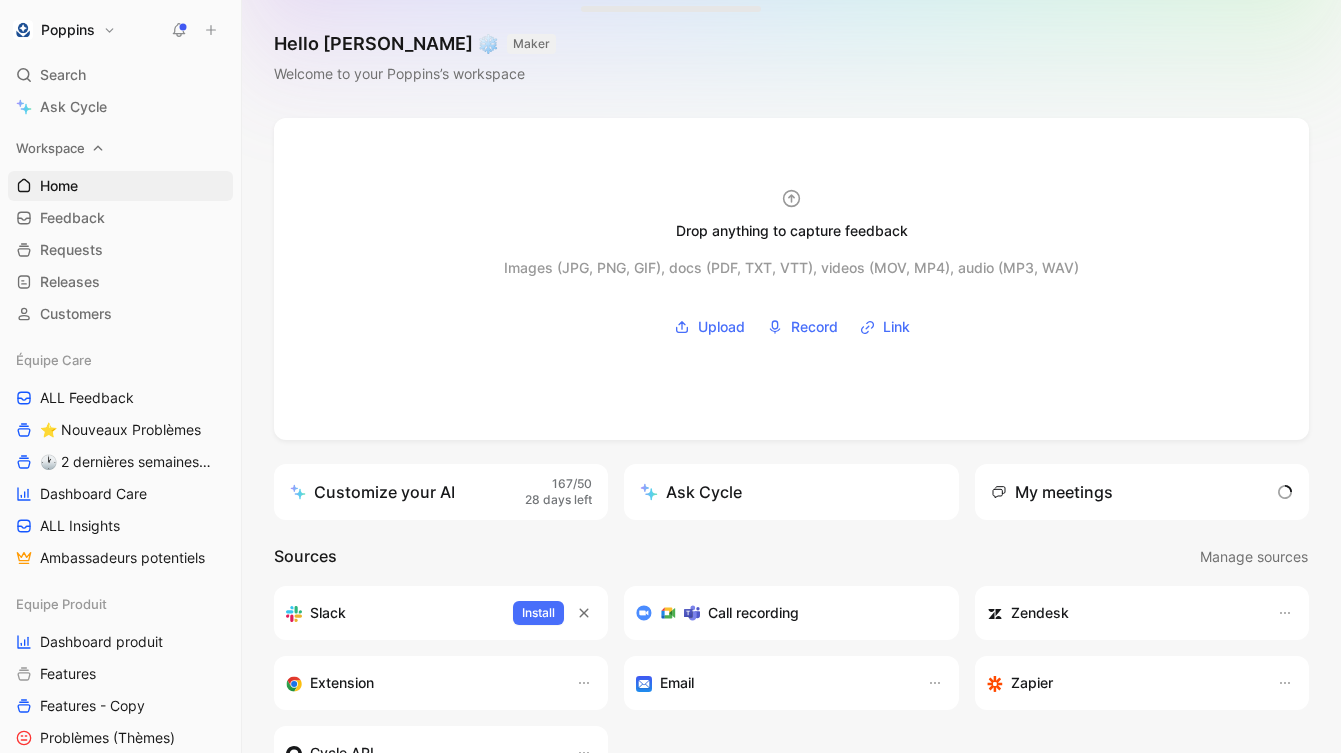scroll, scrollTop: 0, scrollLeft: 0, axis: both 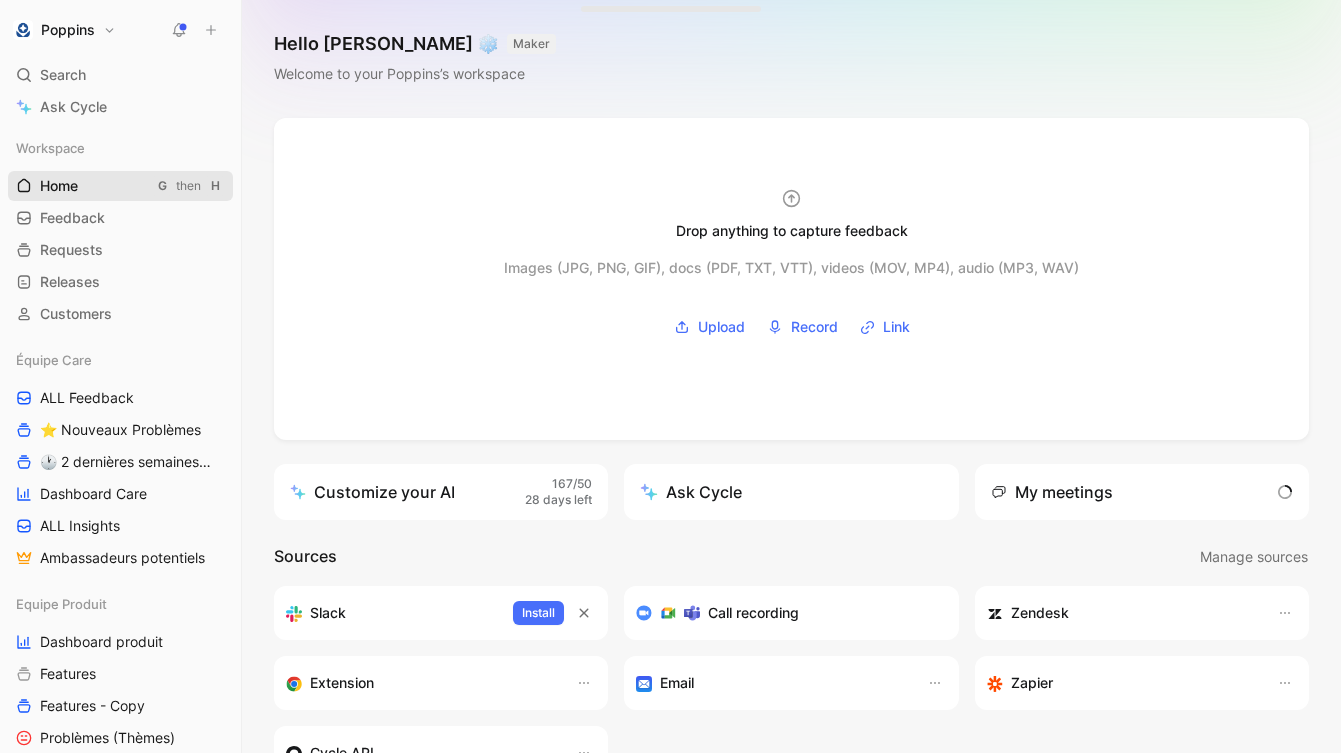 click on "Home G then H" at bounding box center (120, 186) 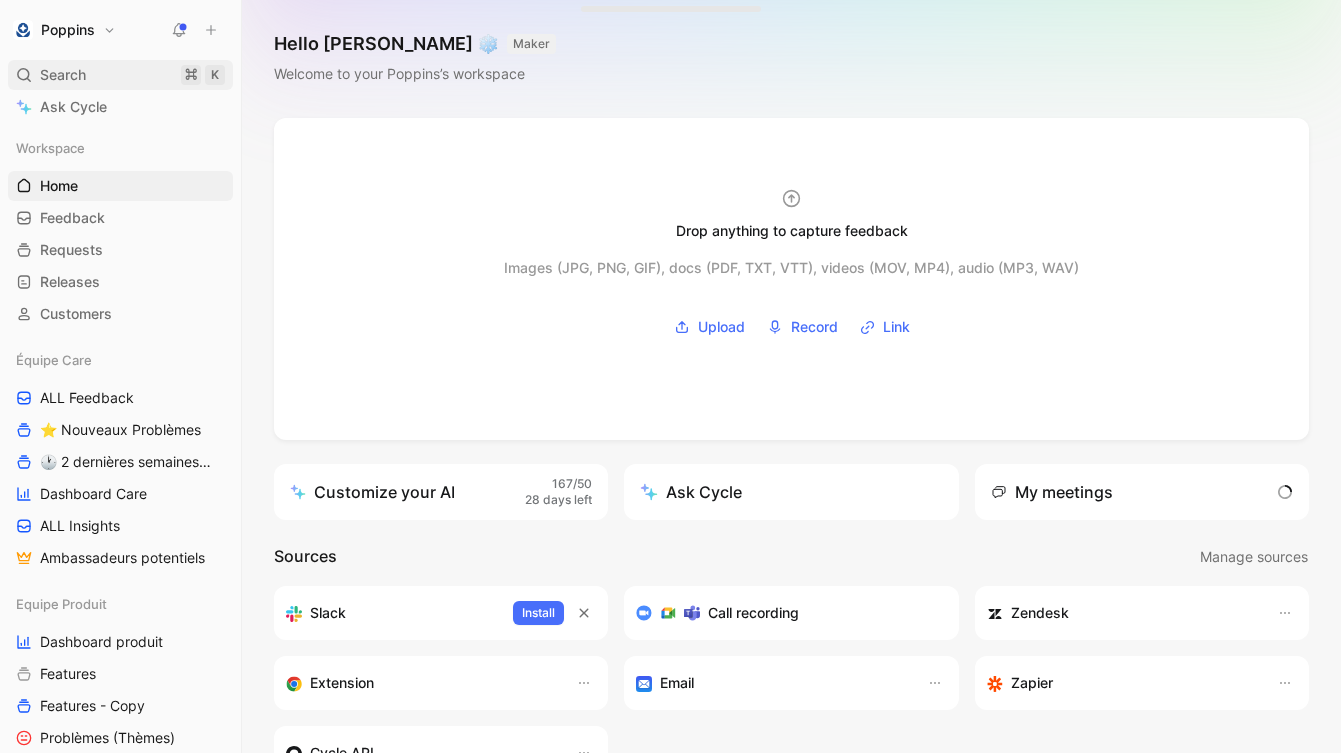 click on "Search ⌘ K" at bounding box center [120, 75] 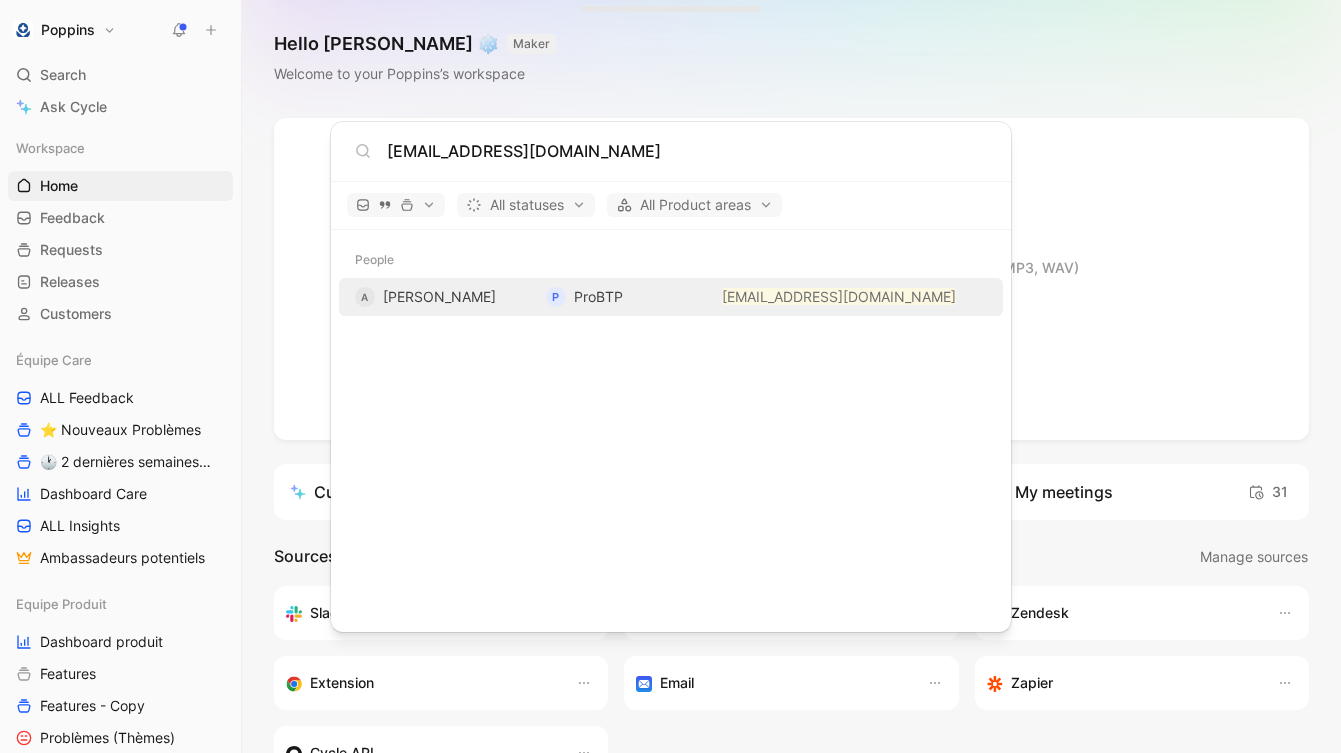 type on "[EMAIL_ADDRESS][DOMAIN_NAME]" 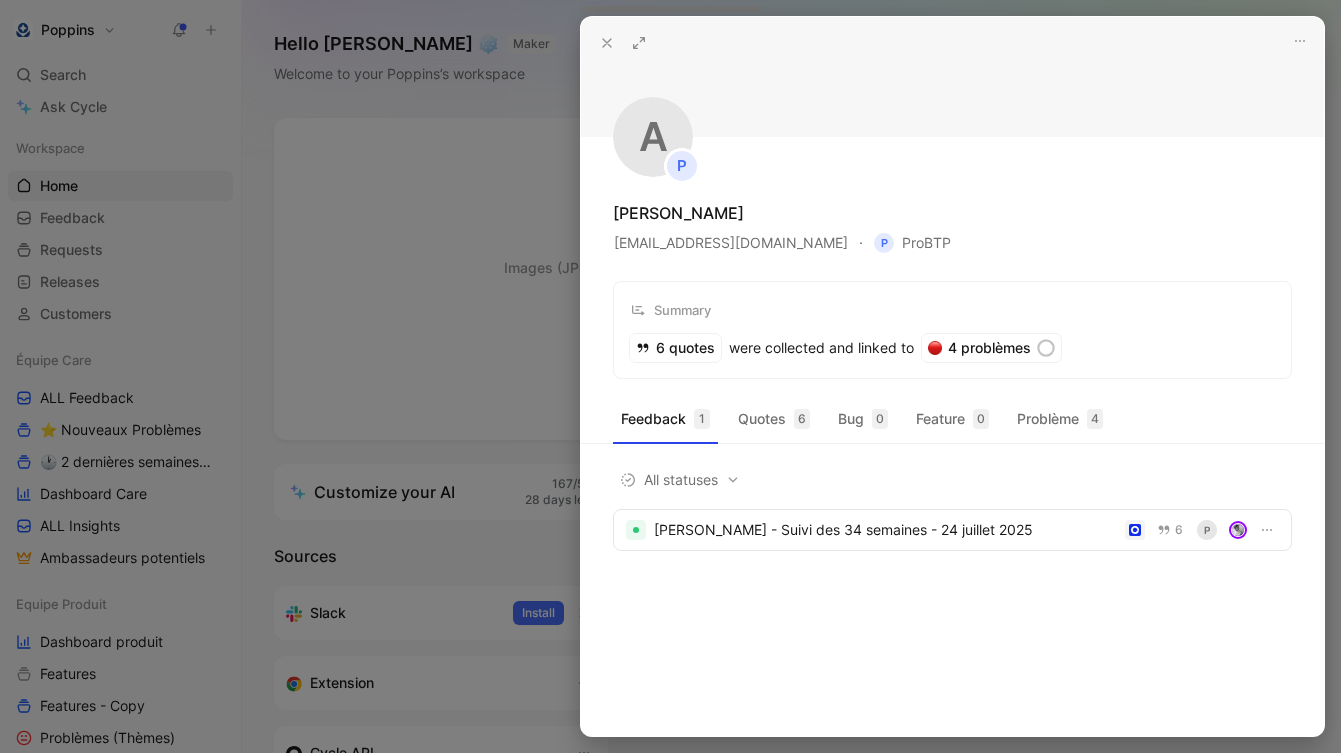 click at bounding box center (670, 376) 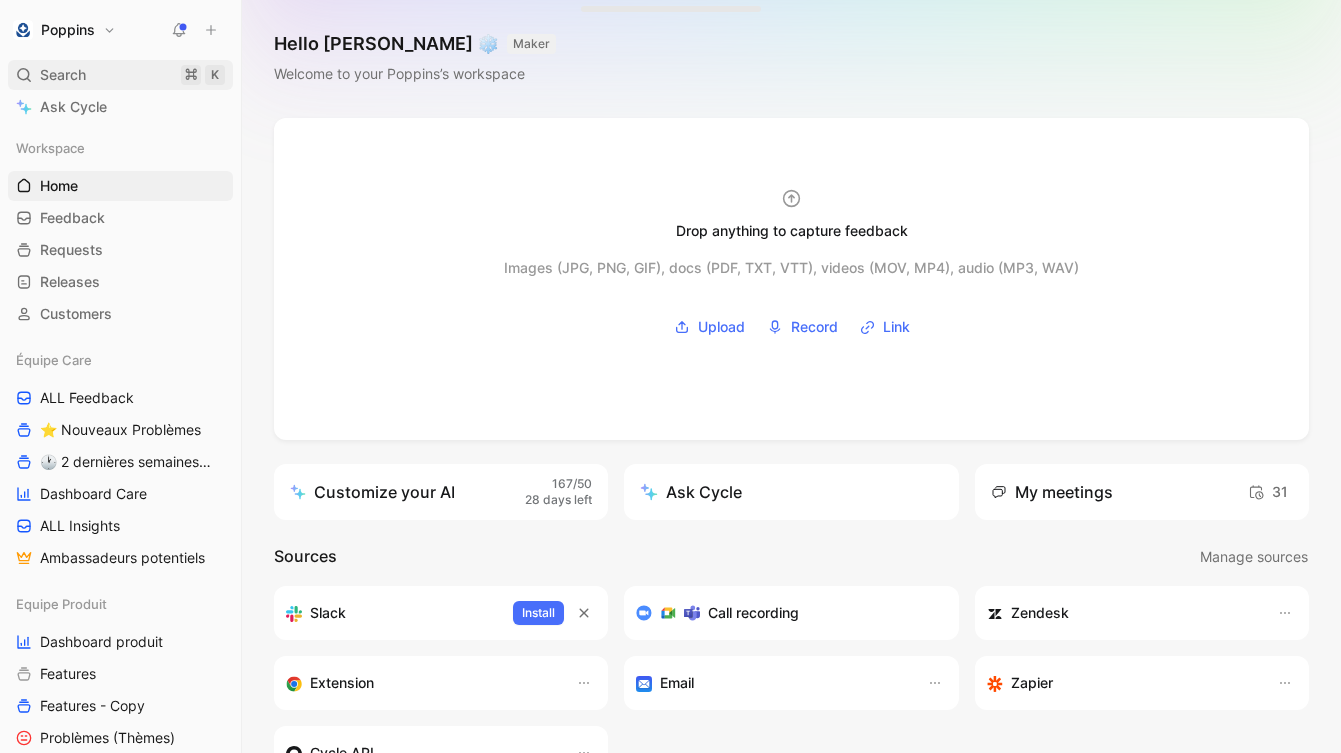 click on "Search ⌘ K" at bounding box center [120, 75] 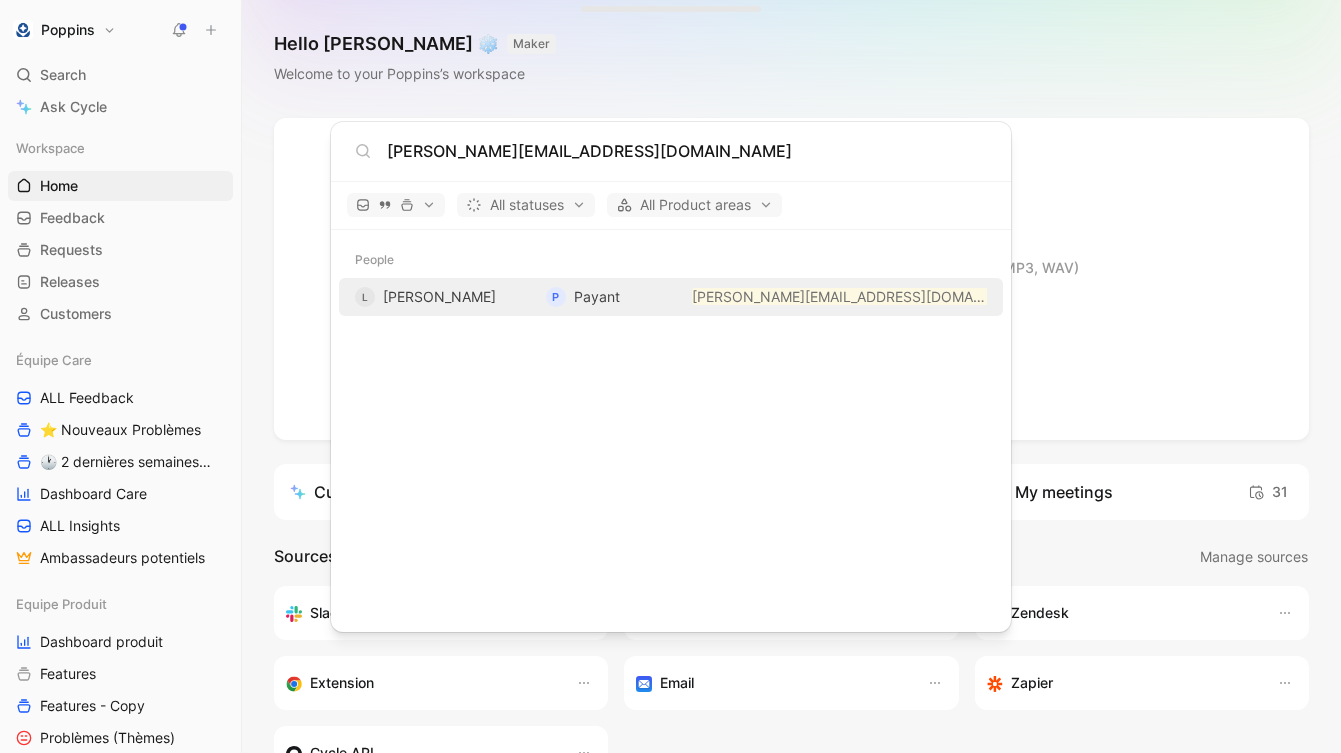 type on "[PERSON_NAME][EMAIL_ADDRESS][DOMAIN_NAME]" 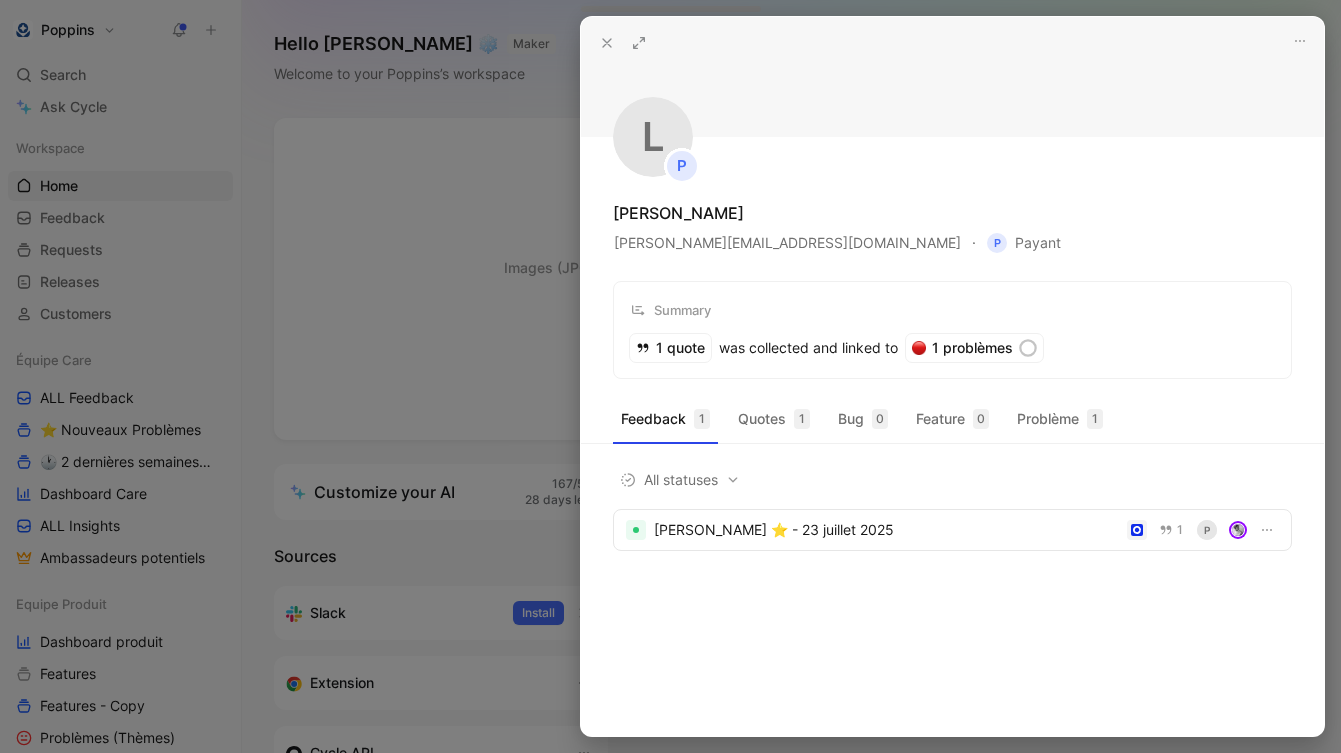 click on "1 quote was collected and linked to" at bounding box center [764, 348] 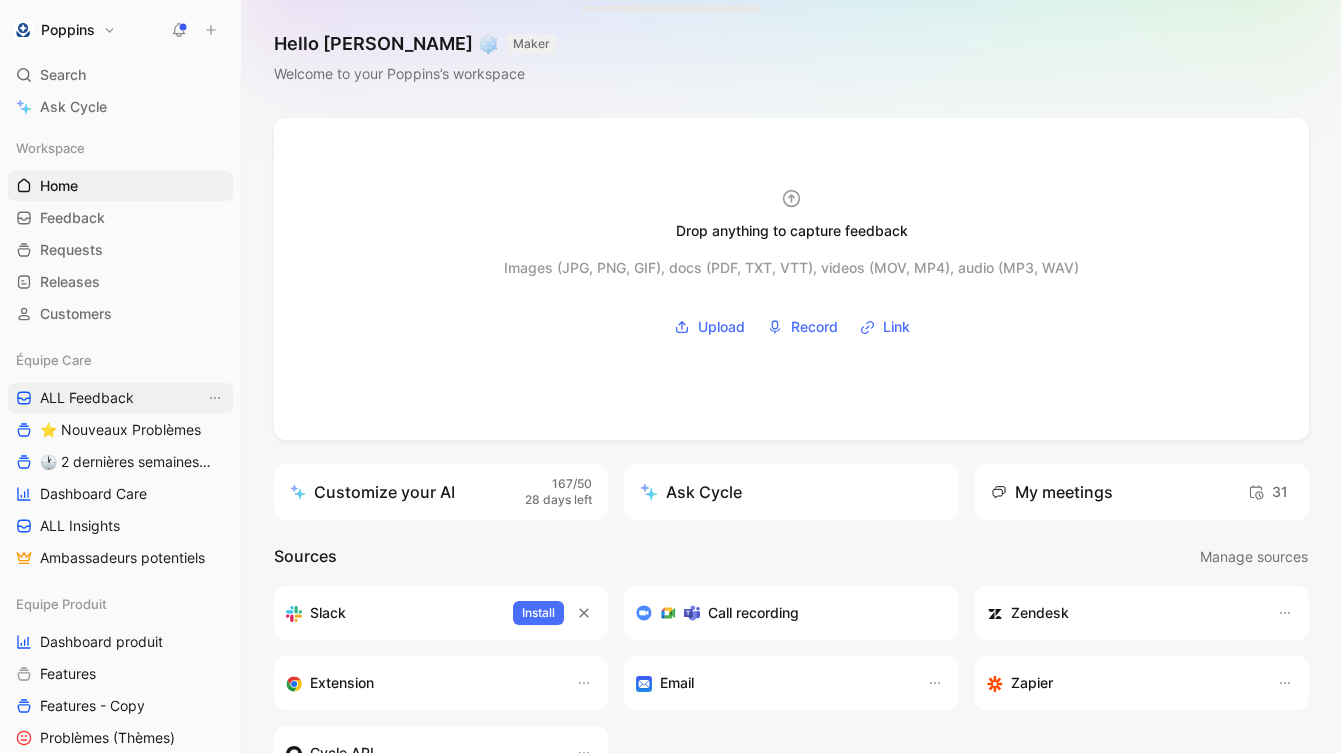 click on "ALL Feedback" at bounding box center [120, 398] 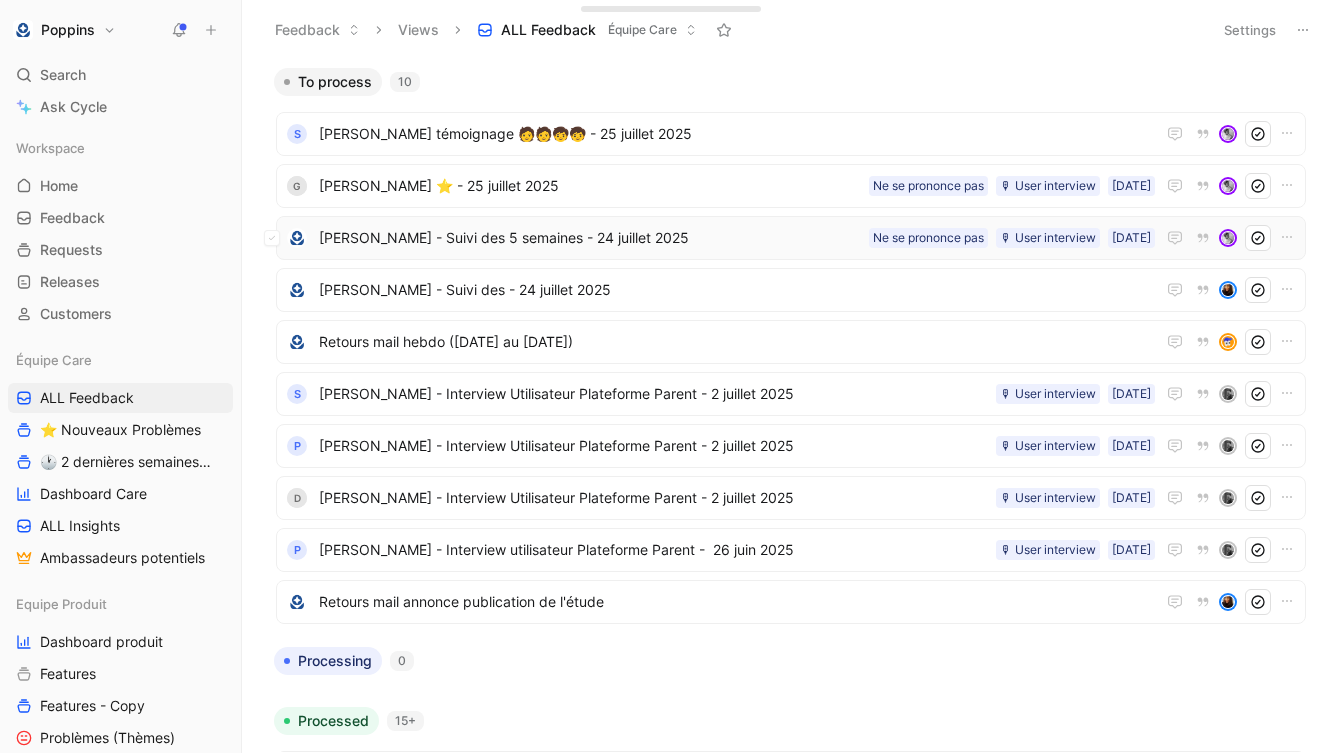 click on "[PERSON_NAME] - Suivi des 5 semaines - 24 juillet 2025" at bounding box center [590, 238] 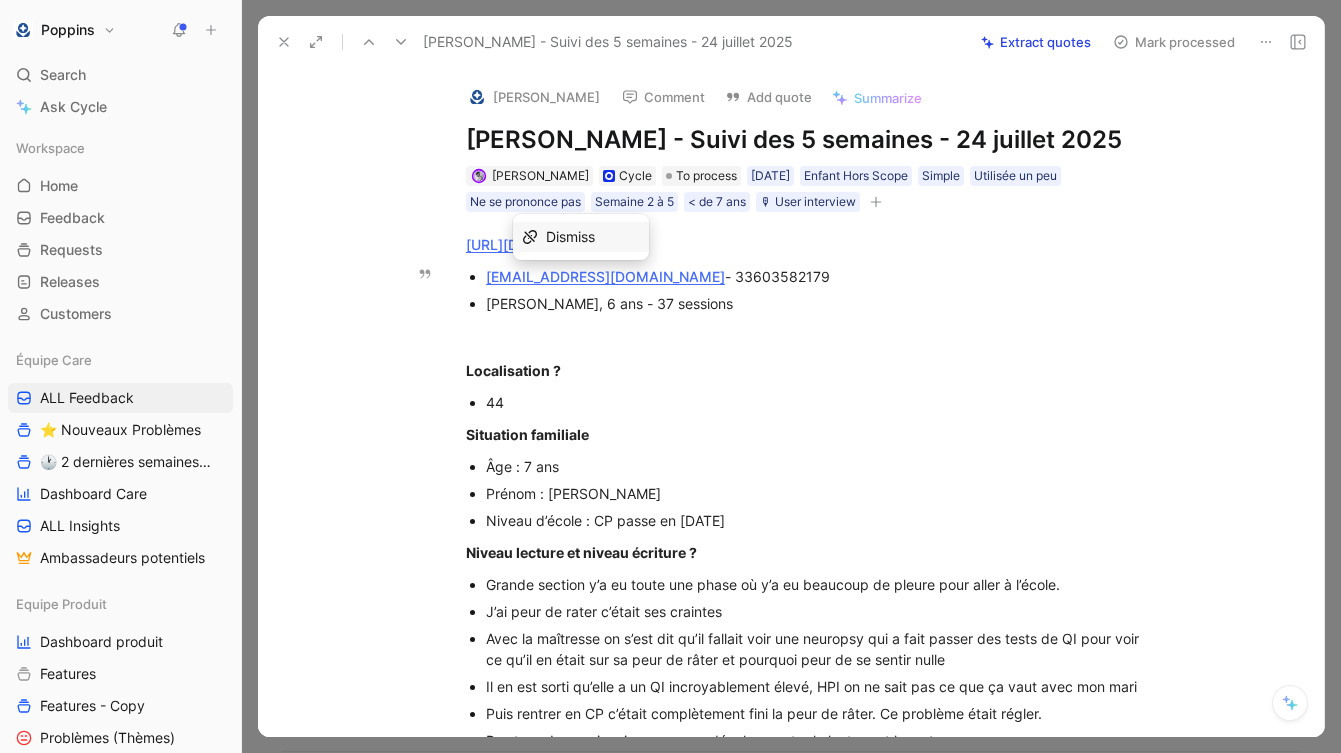 drag, startPoint x: 674, startPoint y: 272, endPoint x: 487, endPoint y: 274, distance: 187.0107 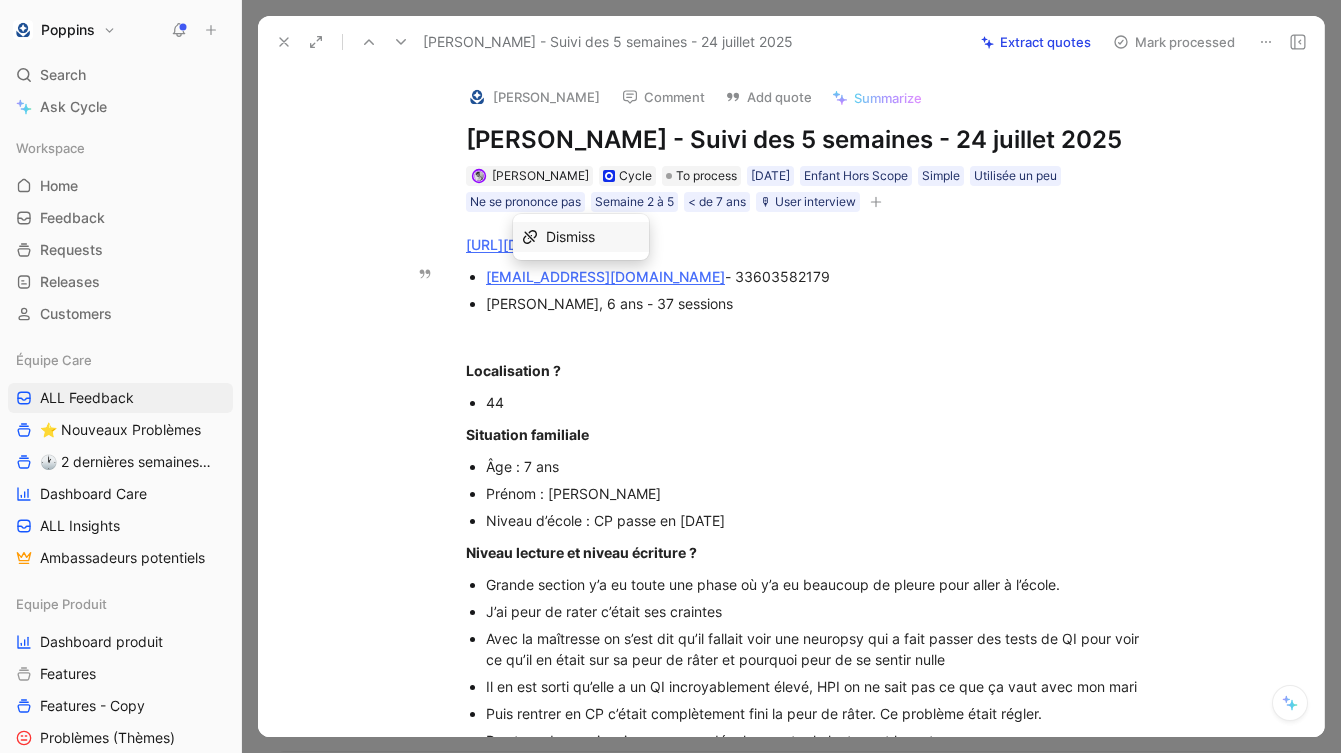 click on "[EMAIL_ADDRESS][DOMAIN_NAME]" at bounding box center (605, 276) 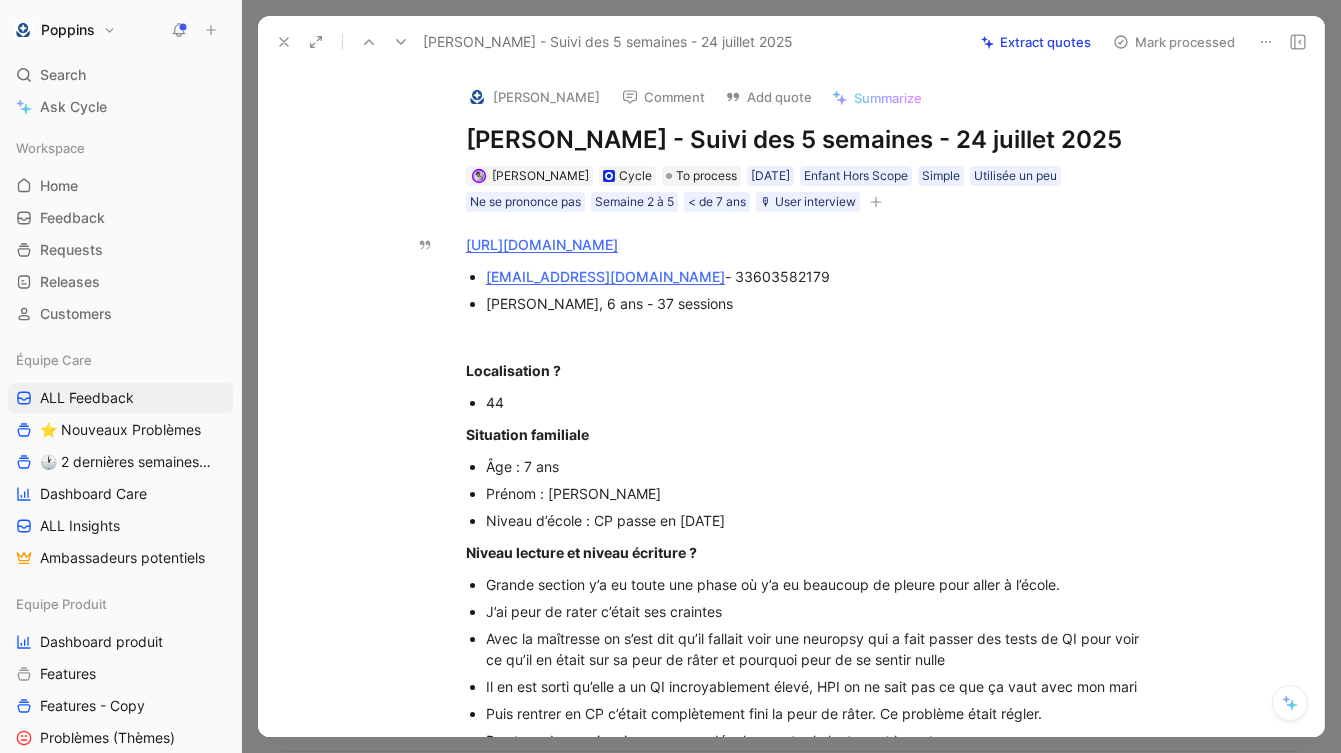 click at bounding box center (477, 97) 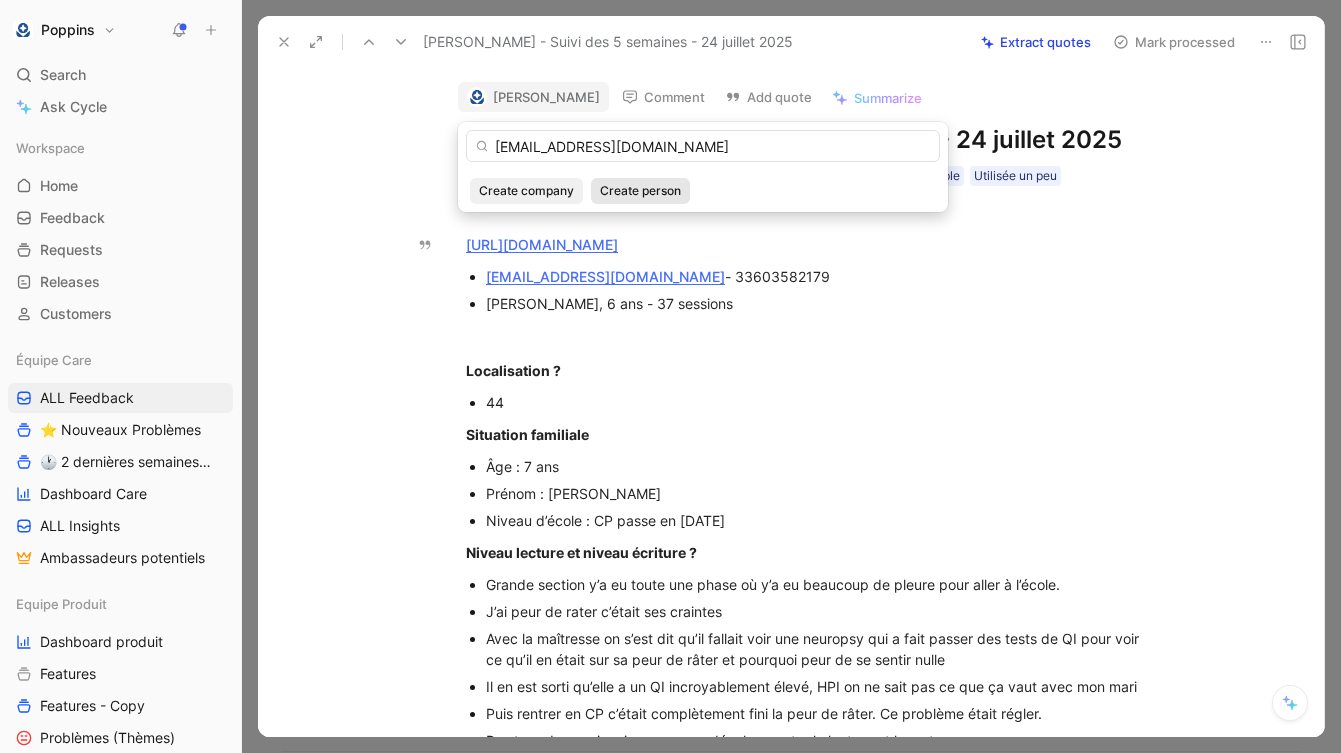 type on "[EMAIL_ADDRESS][DOMAIN_NAME]" 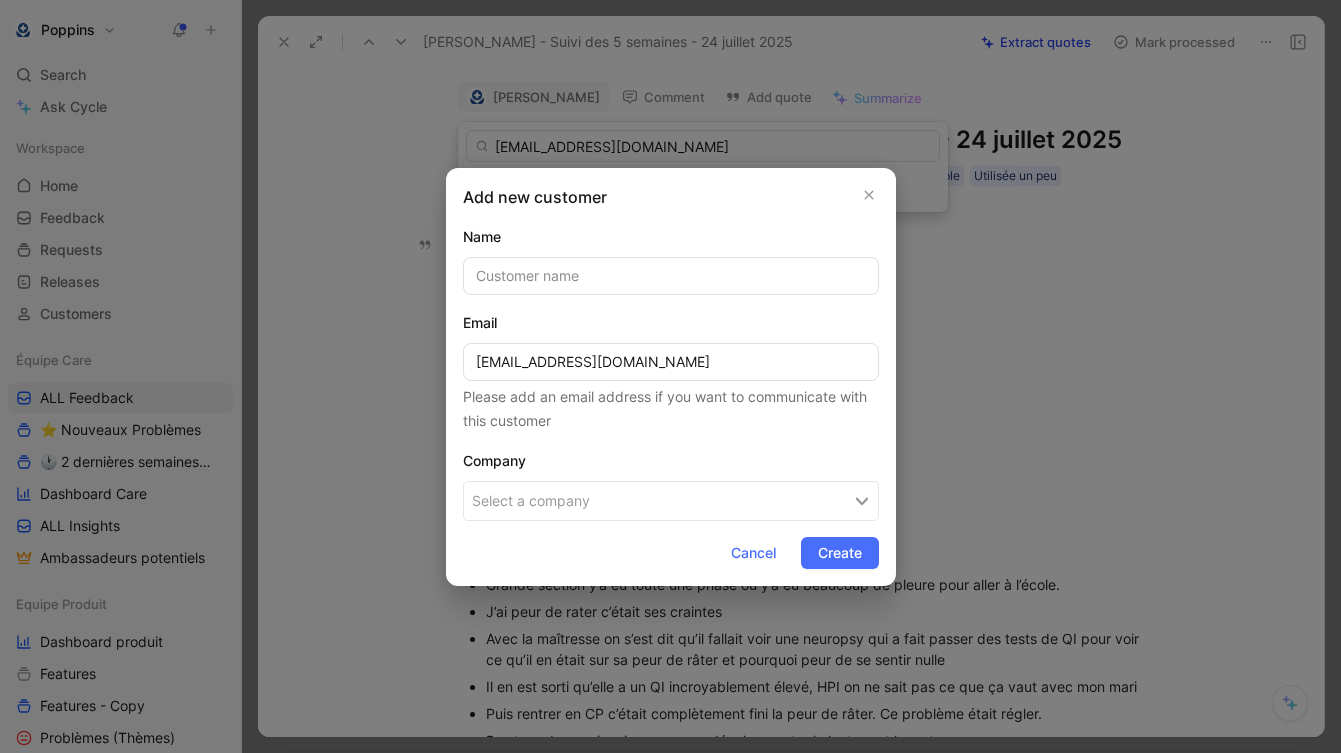 click at bounding box center (671, 276) 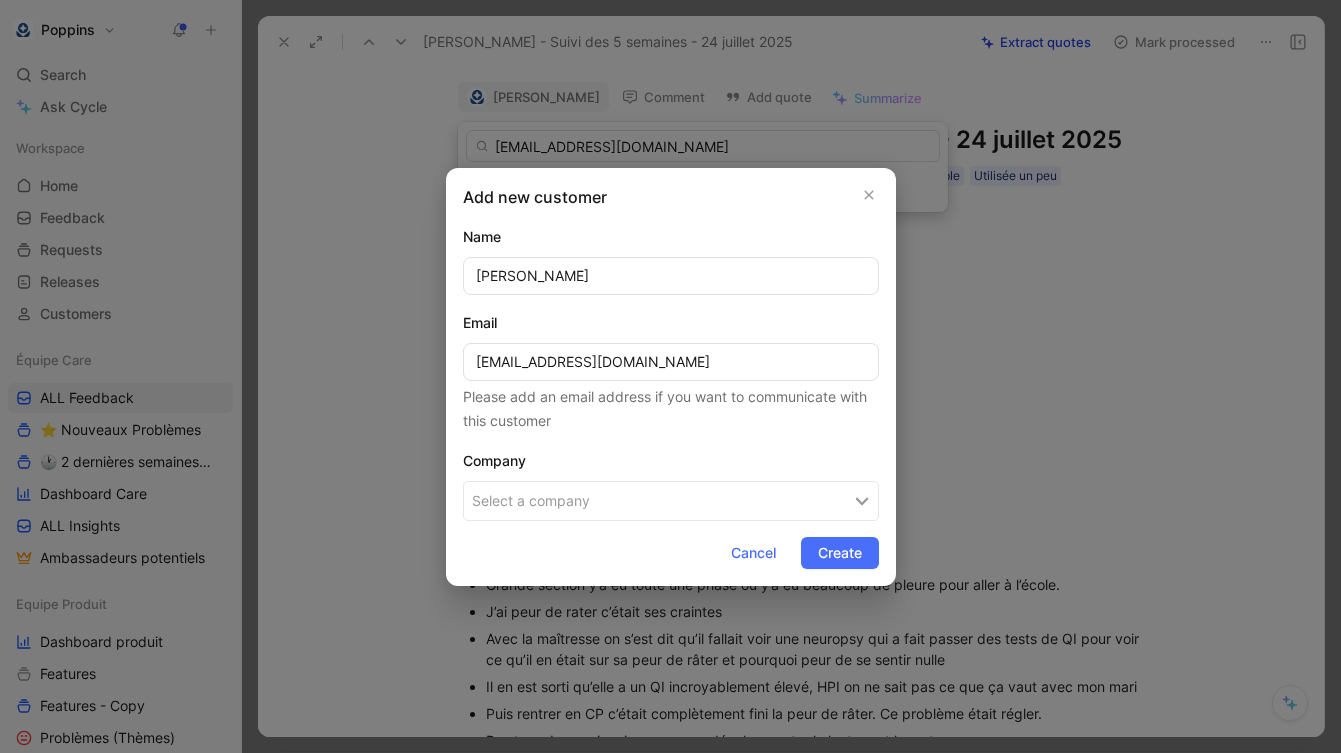 type on "[PERSON_NAME]" 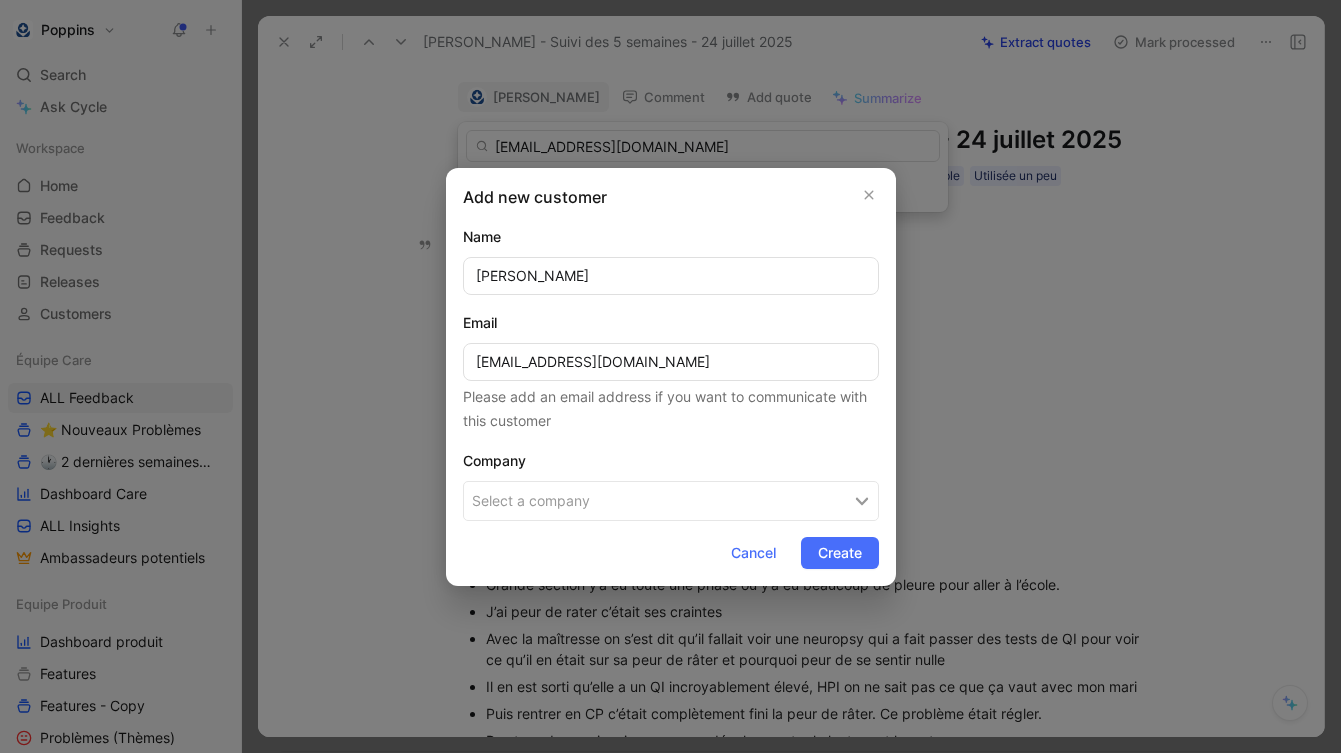 click on "Name [PERSON_NAME] Email [PERSON_NAME][EMAIL_ADDRESS][DOMAIN_NAME] Please add an email address if you want to communicate with this customer Company Select a company Cancel Create" at bounding box center [671, 397] 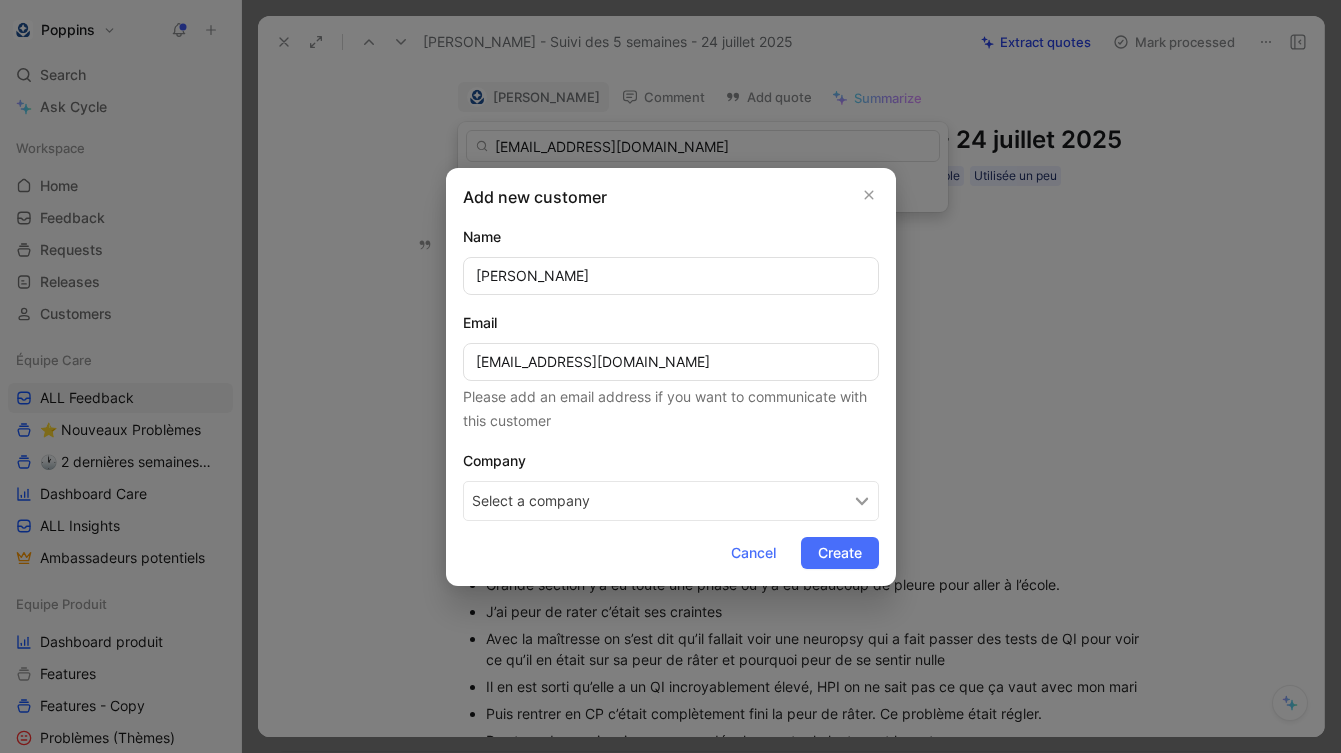 click on "Select a company" at bounding box center (671, 501) 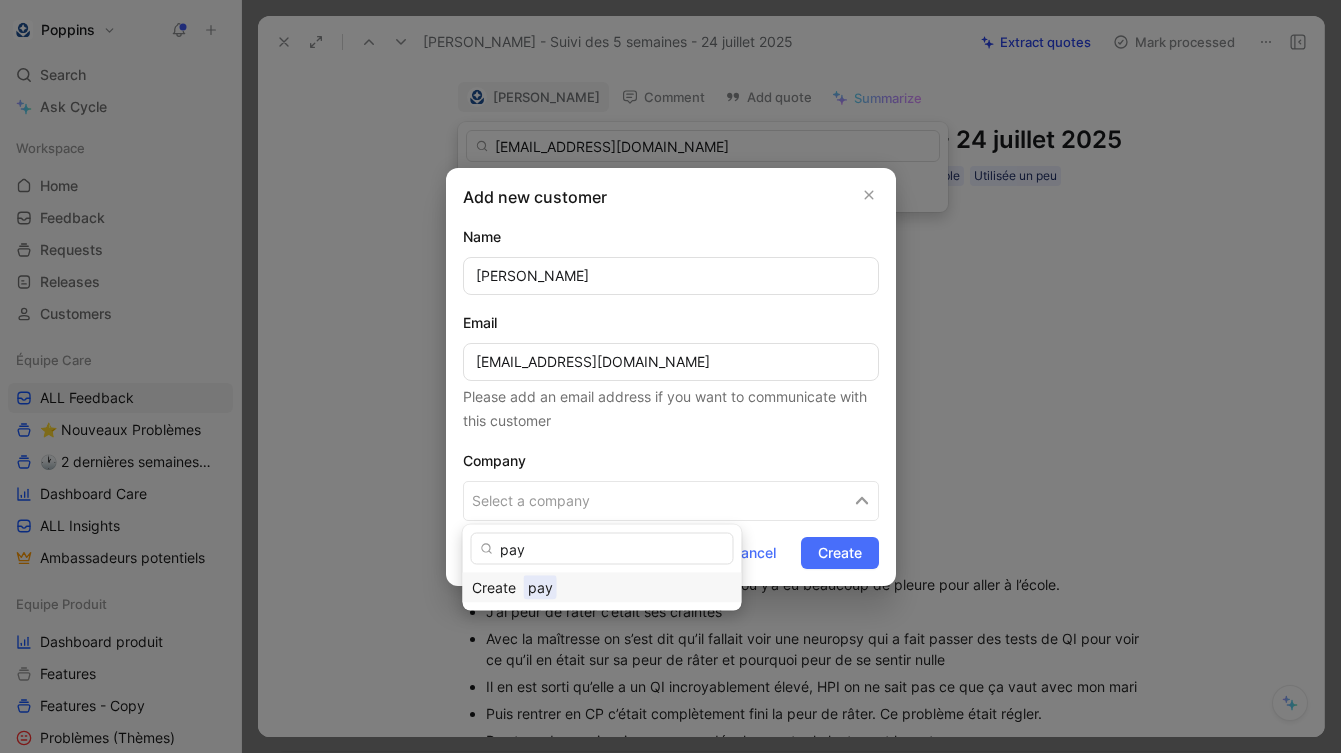 scroll, scrollTop: 0, scrollLeft: 0, axis: both 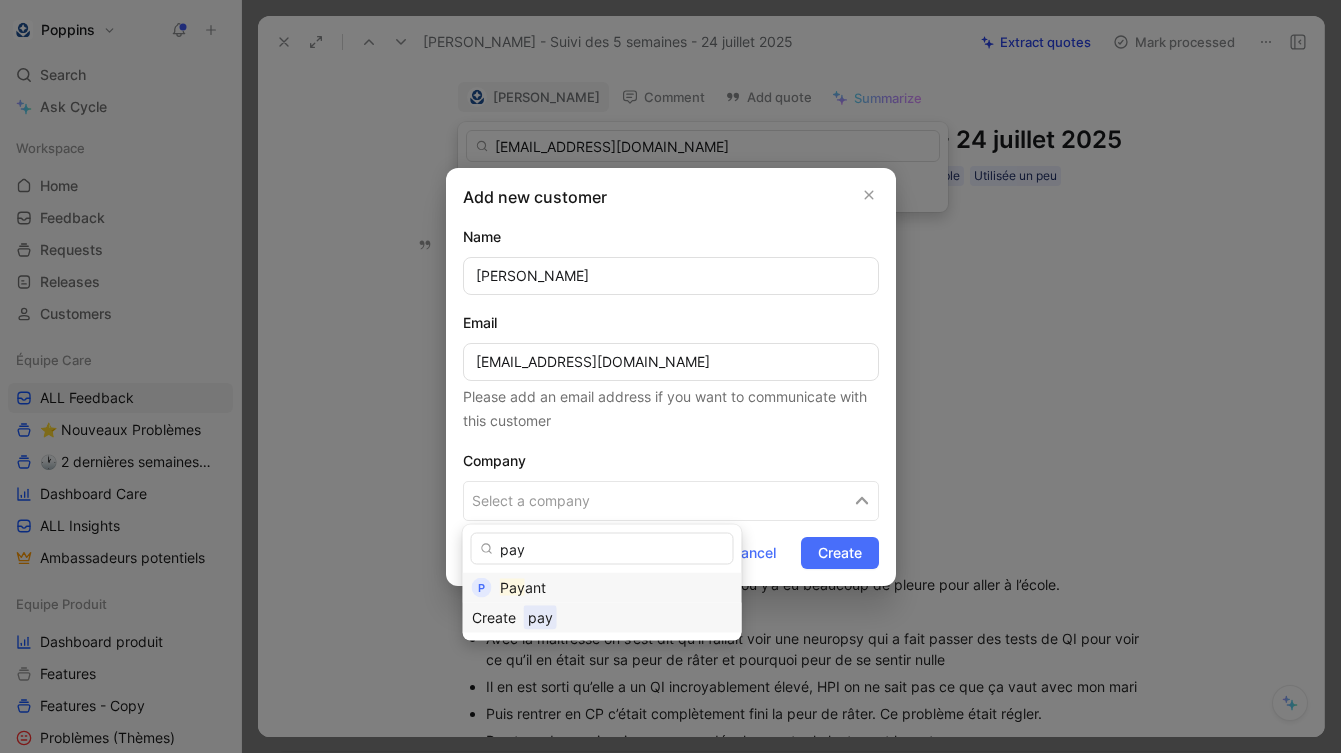 type on "pay" 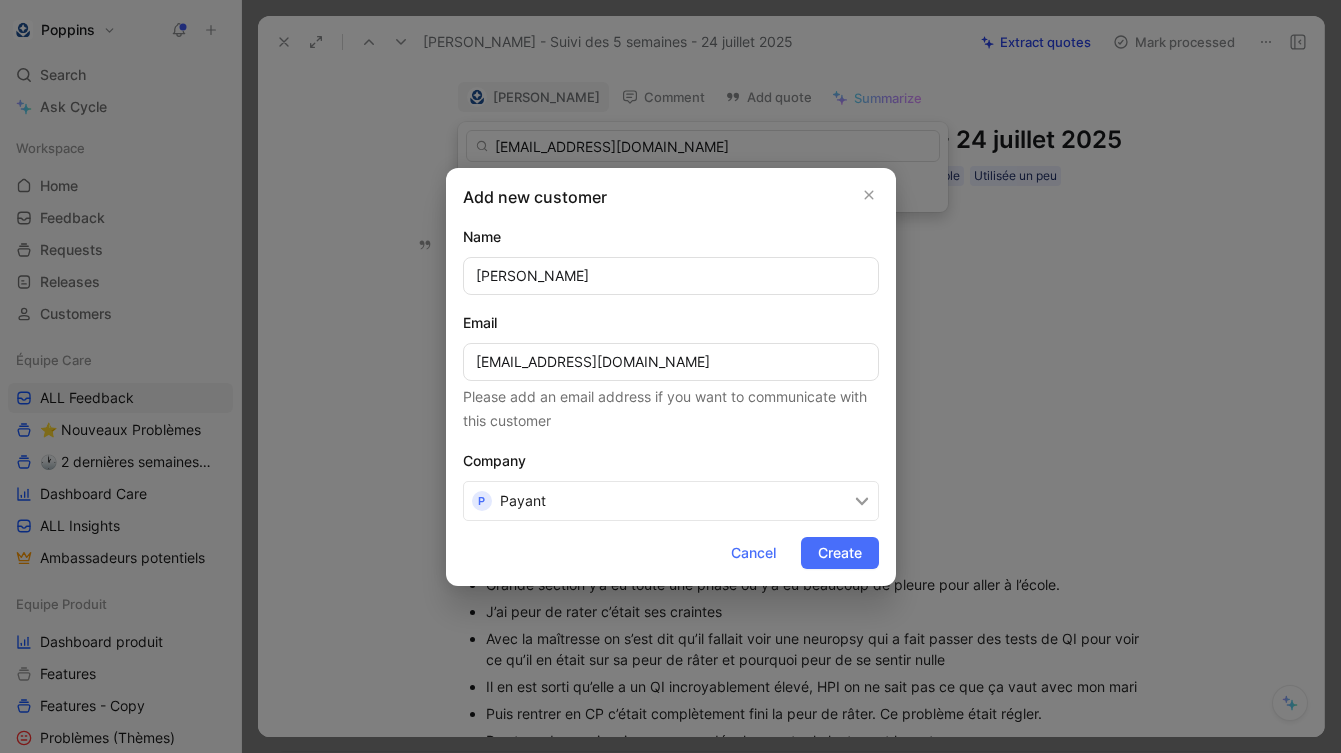 click on "Add new customer Name [PERSON_NAME] Email [PERSON_NAME][EMAIL_ADDRESS][DOMAIN_NAME] Please add an email address if you want to communicate with this customer Company P [PERSON_NAME] Cancel Create" at bounding box center [671, 377] 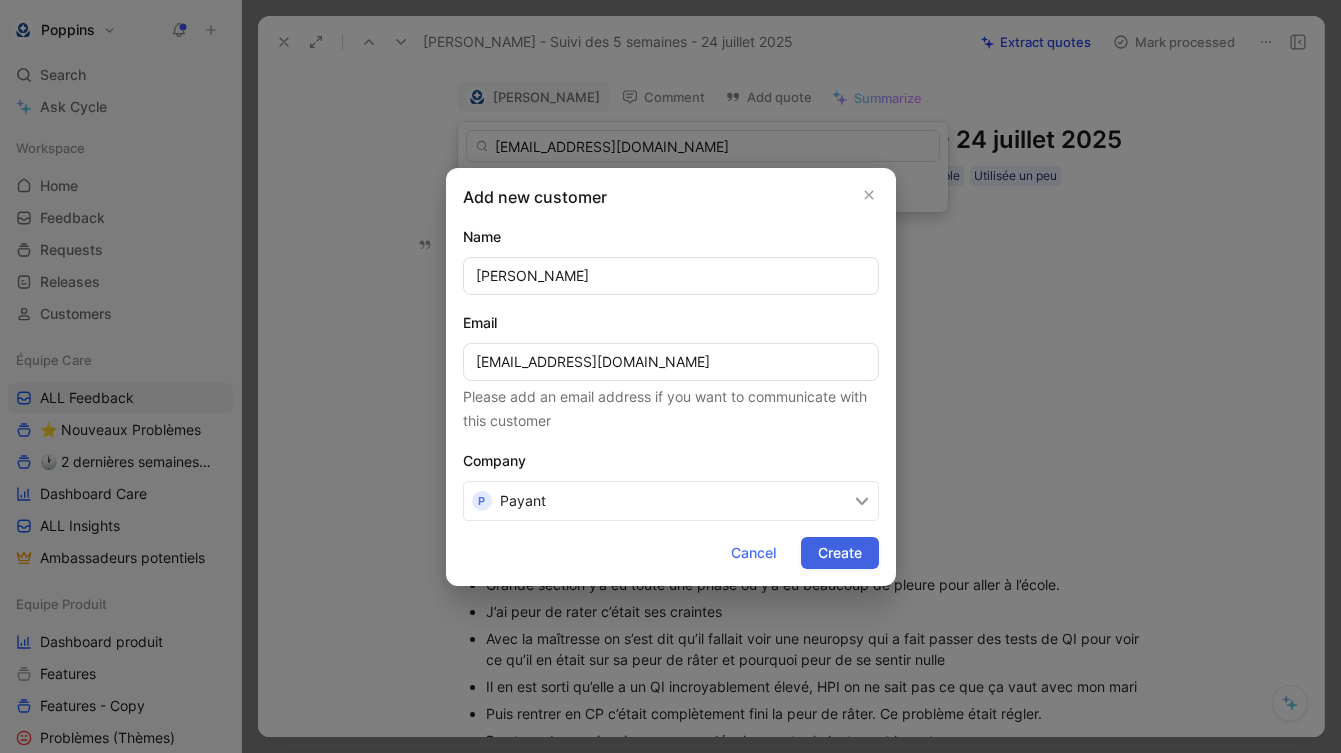 click on "Create" at bounding box center (840, 553) 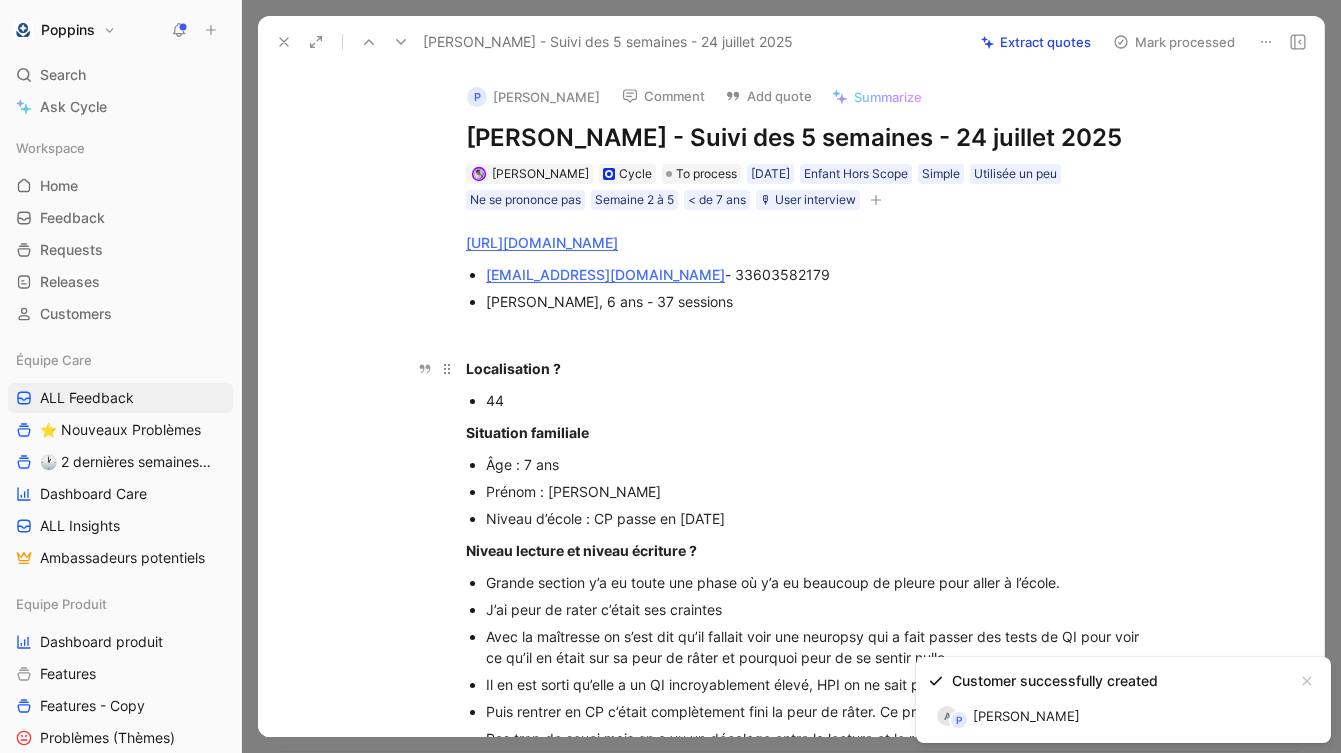 click on "Localisation ?" at bounding box center (812, 368) 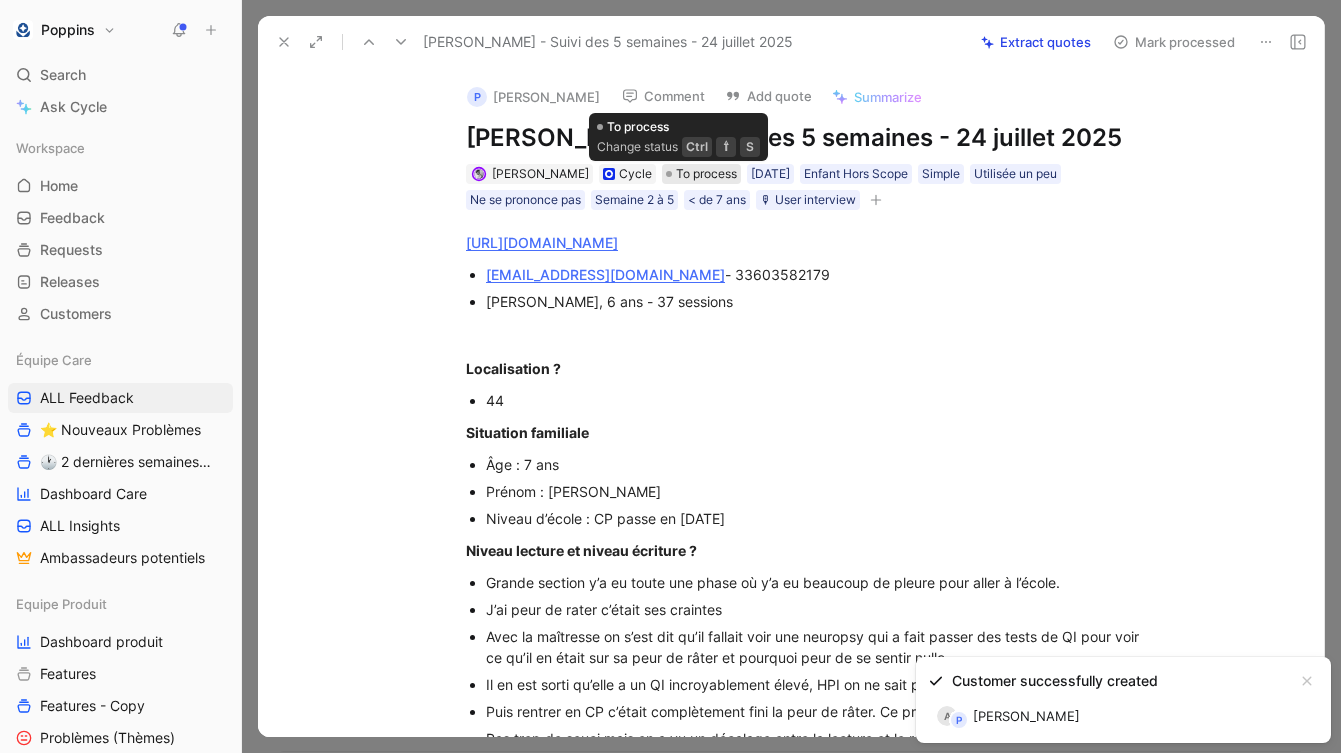 click on "To process" at bounding box center (706, 174) 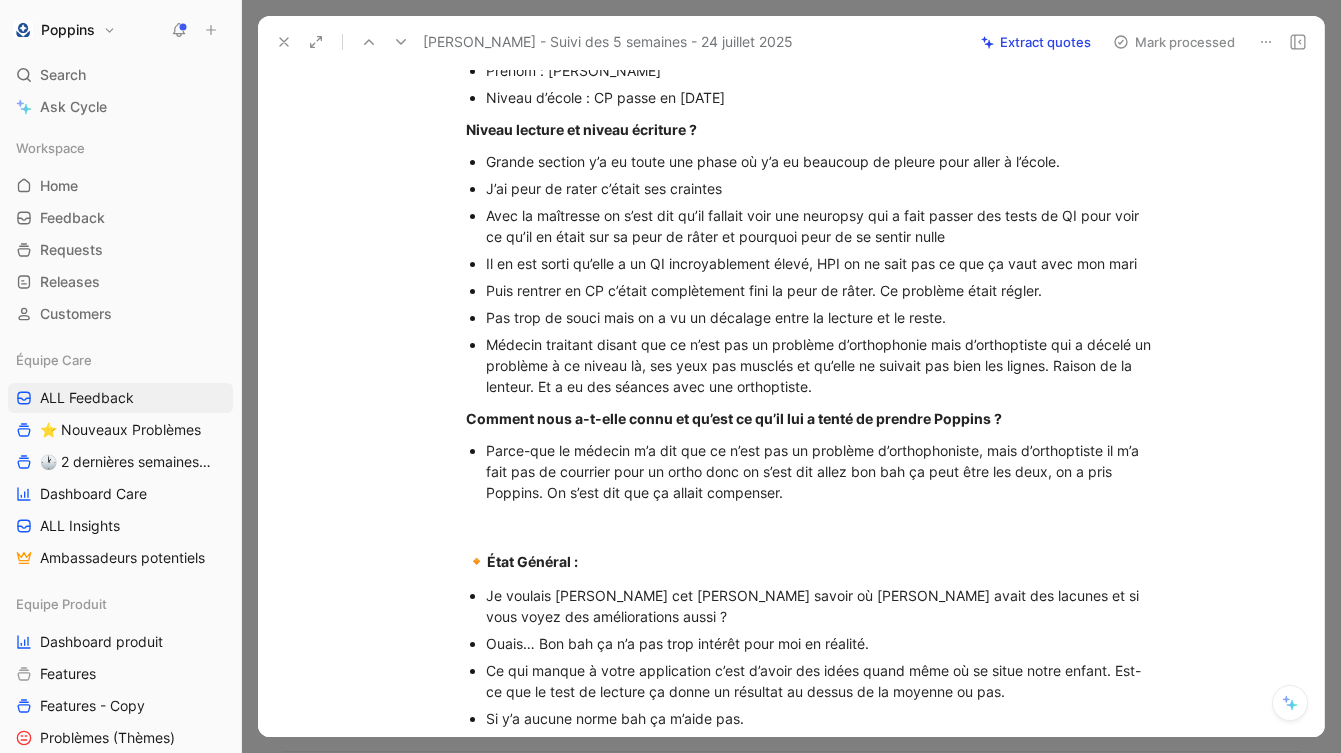 scroll, scrollTop: 0, scrollLeft: 0, axis: both 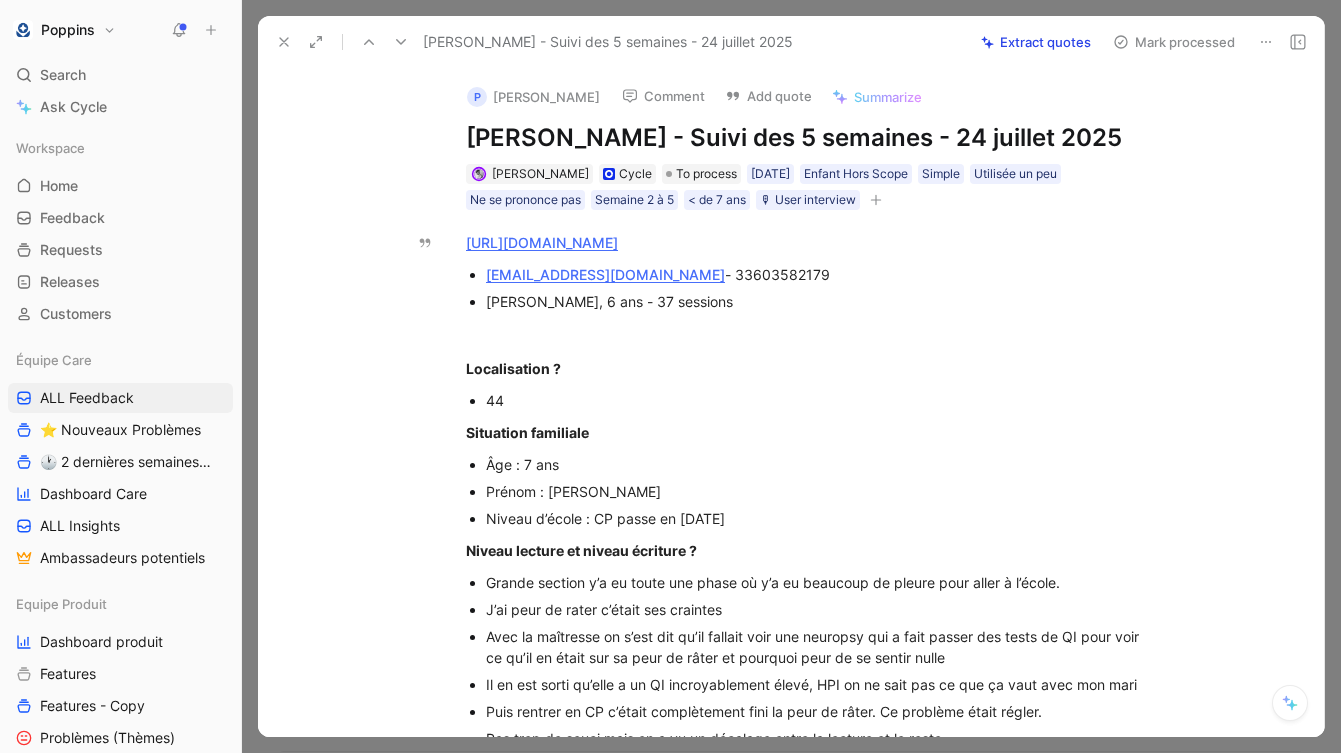 click 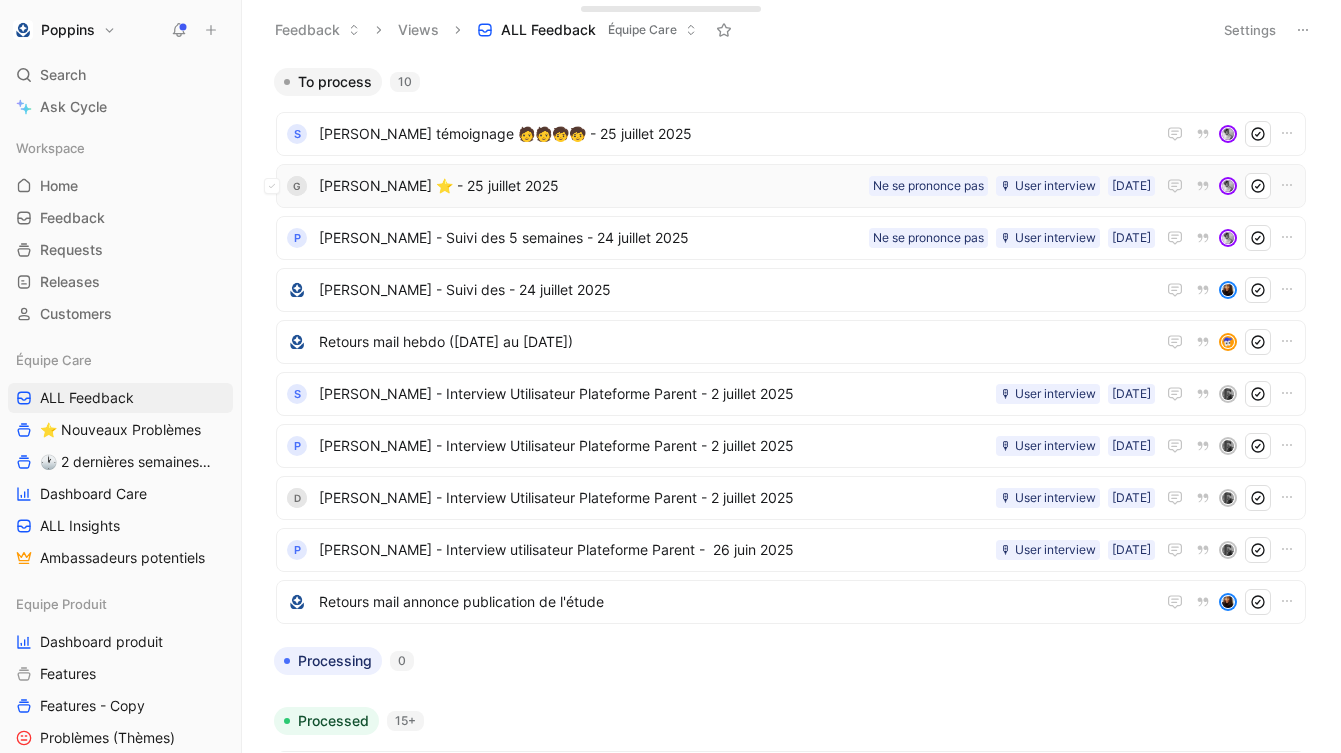 click on "[PERSON_NAME] ⭐️ - 25 juillet 2025" at bounding box center (590, 186) 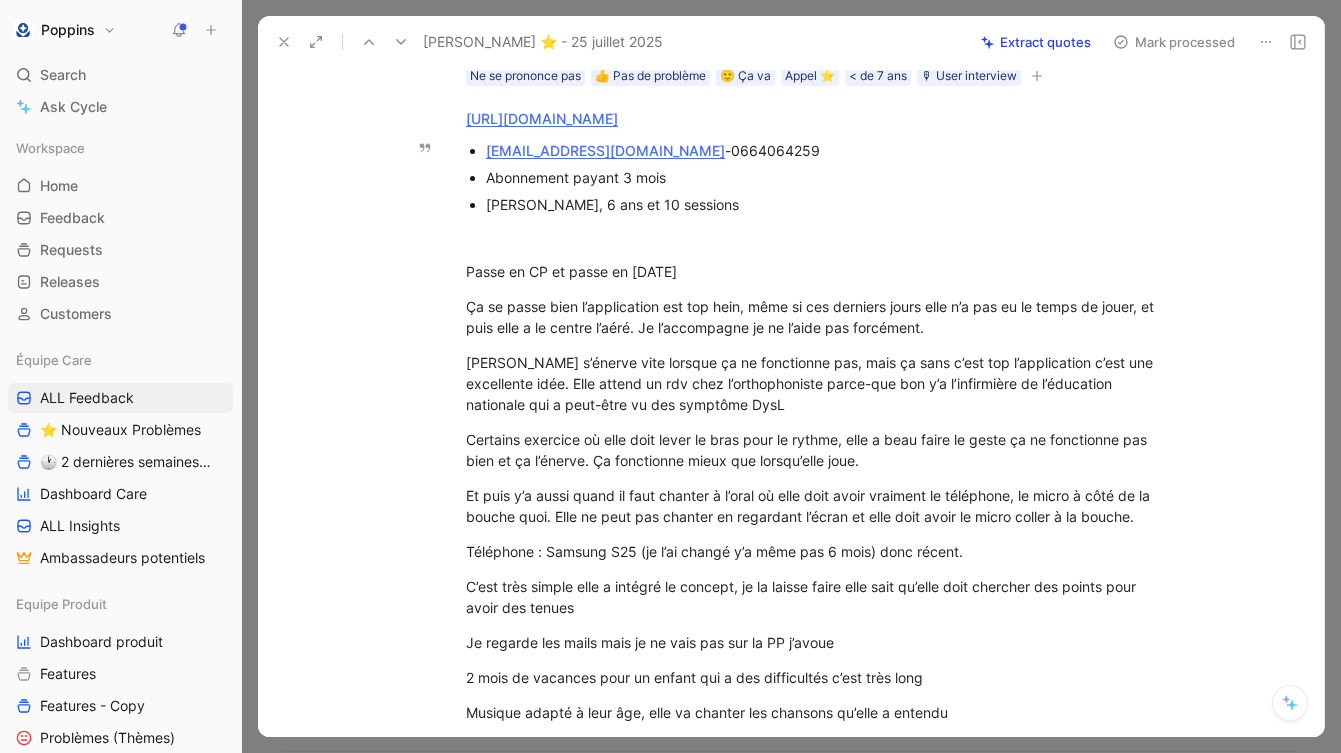 scroll, scrollTop: 0, scrollLeft: 0, axis: both 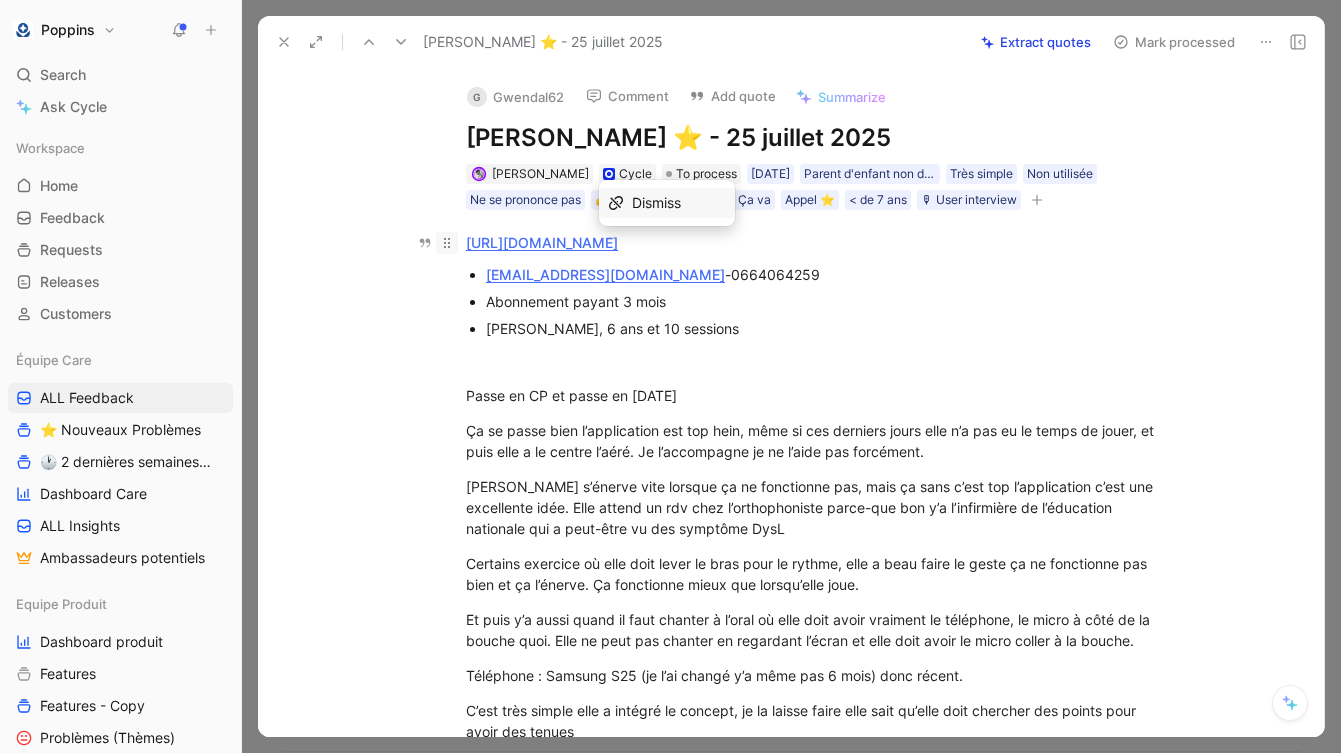 drag, startPoint x: 911, startPoint y: 247, endPoint x: 451, endPoint y: 251, distance: 460.0174 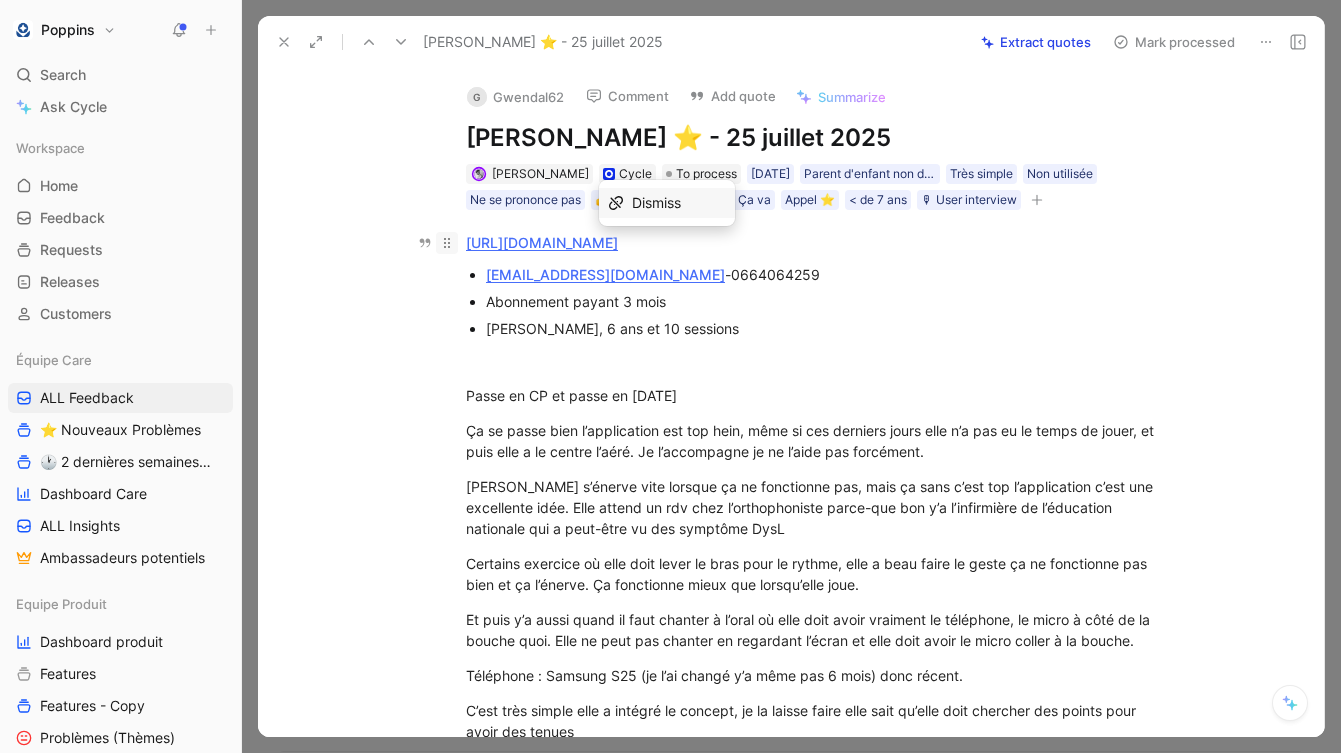 click on "[URL][DOMAIN_NAME]" at bounding box center (812, 242) 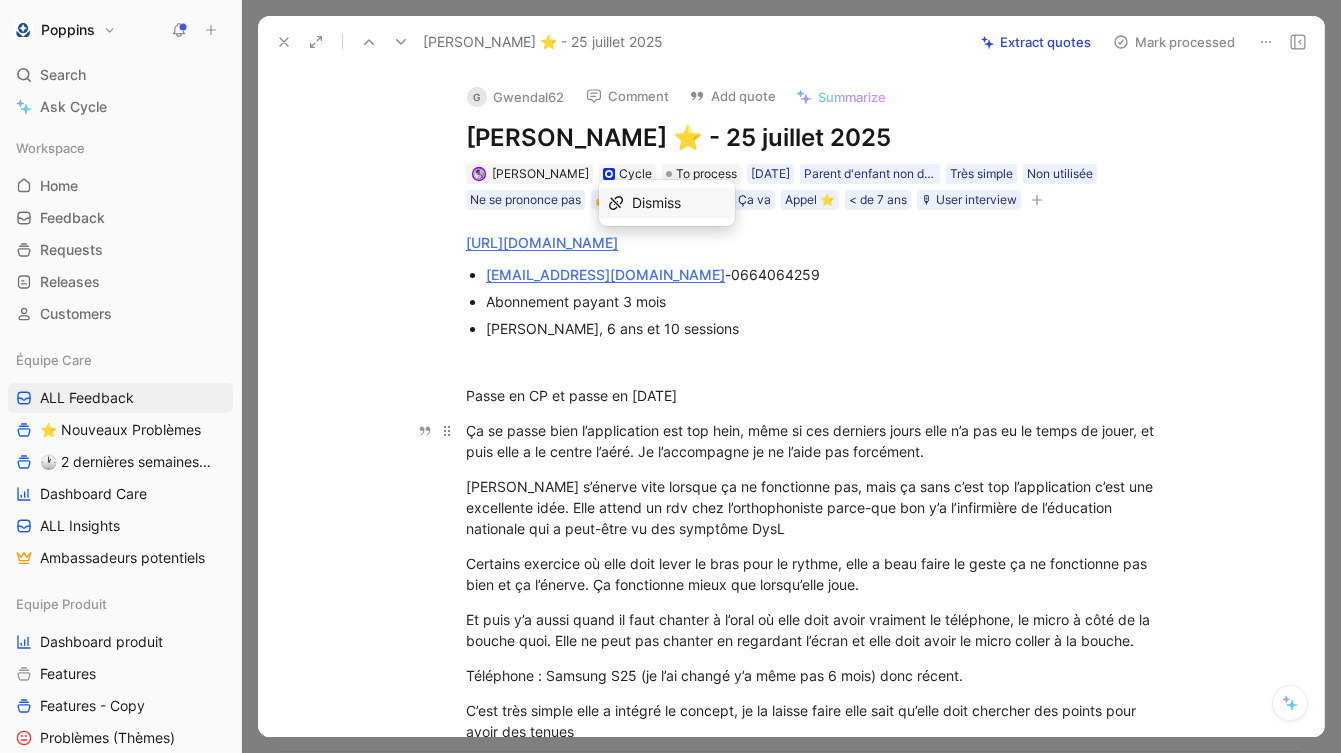 copy on "[URL][DOMAIN_NAME]" 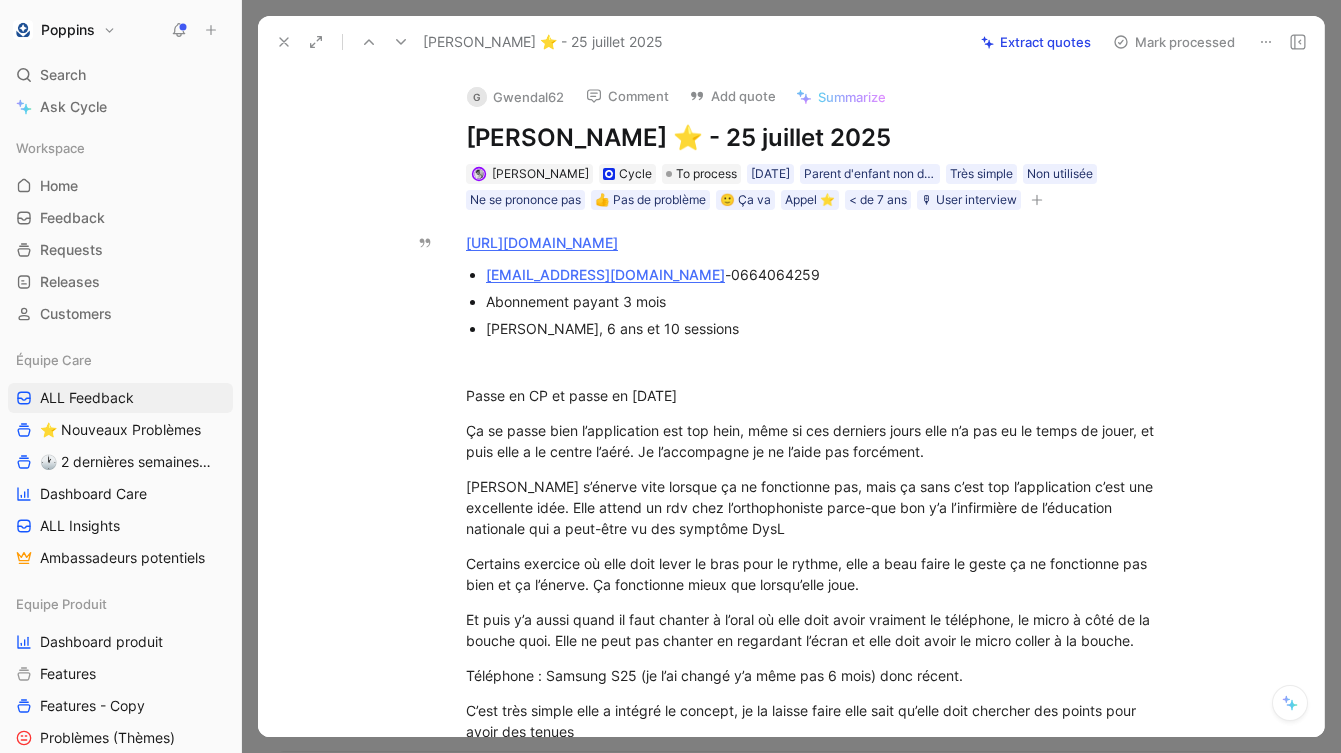click on "[PERSON_NAME] ⭐️ - 25 juillet 2025" at bounding box center [812, 138] 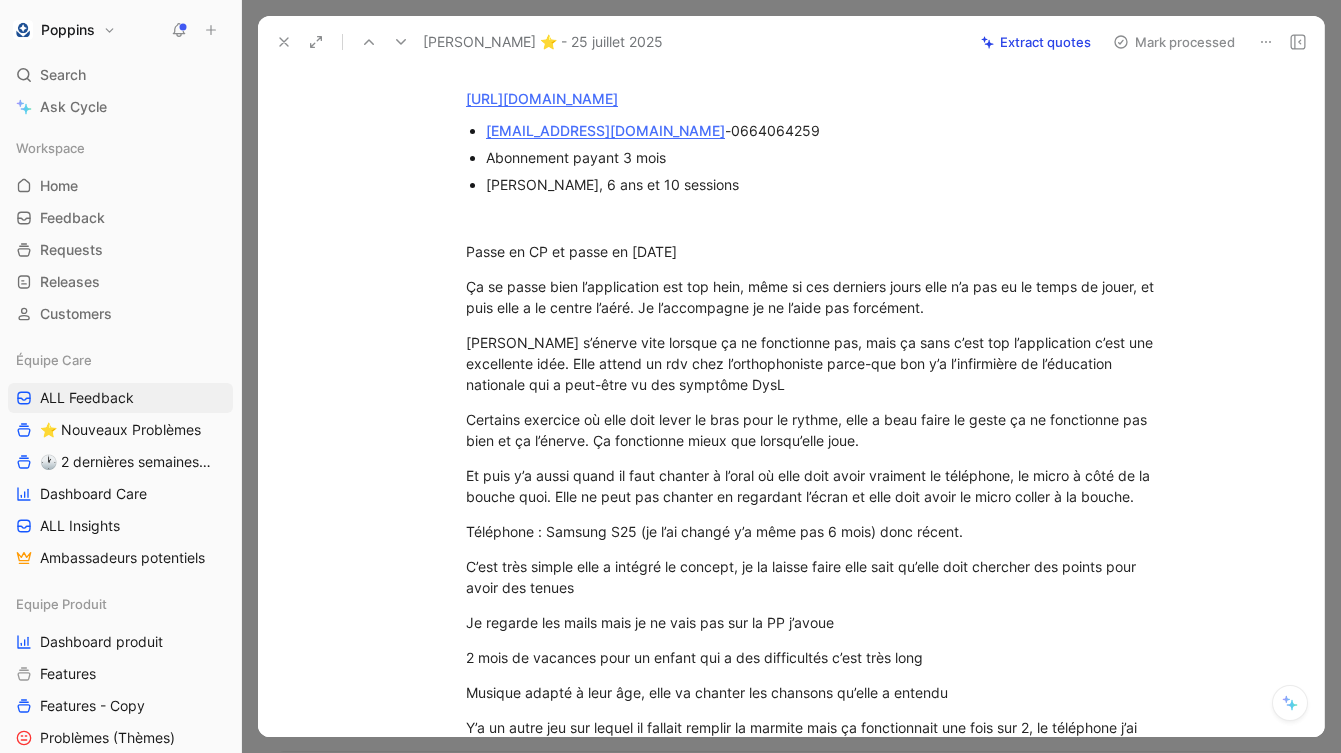 scroll, scrollTop: 151, scrollLeft: 0, axis: vertical 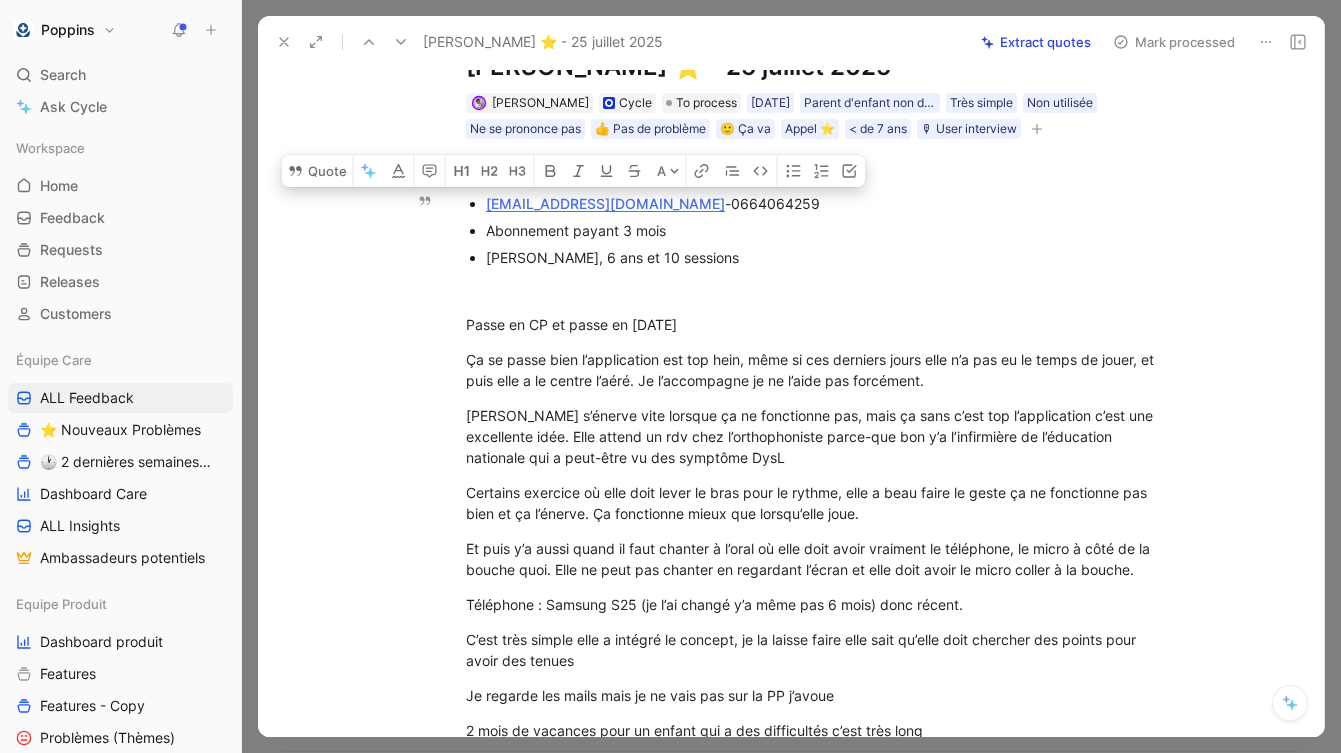 drag, startPoint x: 658, startPoint y: 204, endPoint x: 485, endPoint y: 202, distance: 173.01157 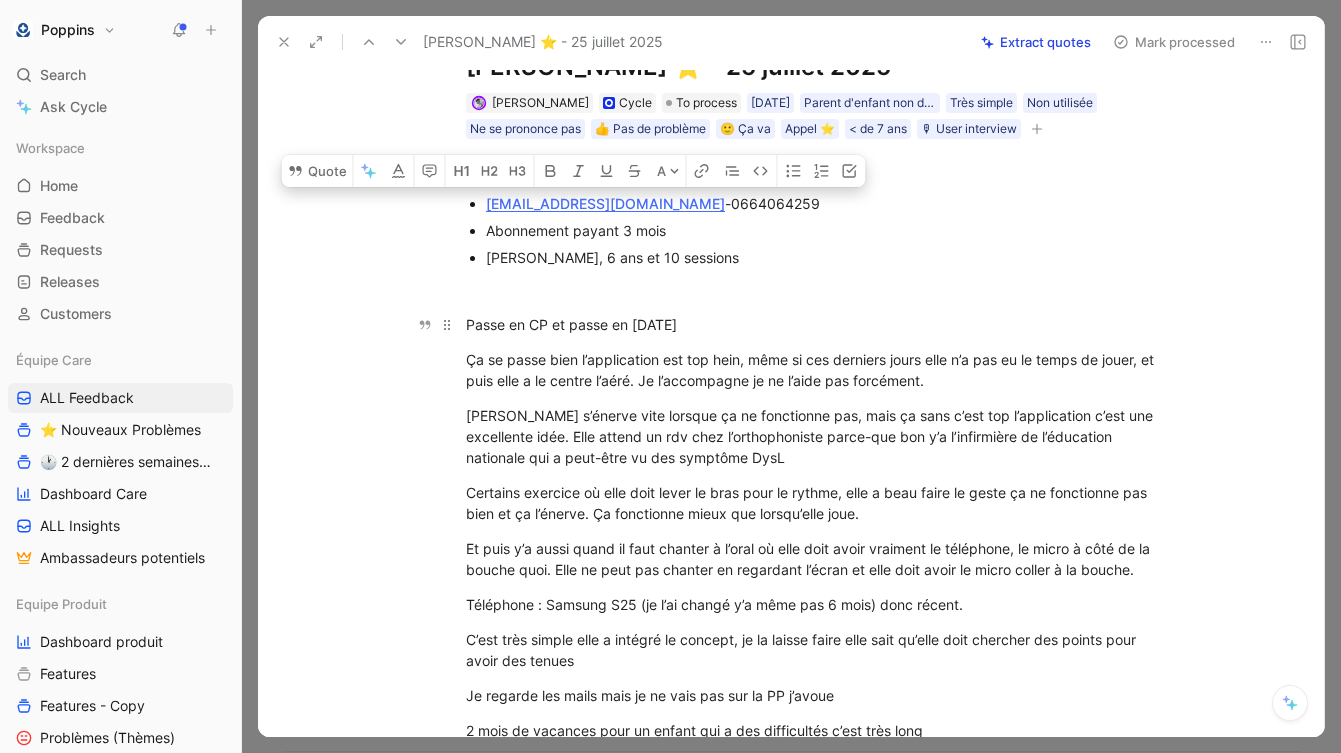 scroll, scrollTop: 0, scrollLeft: 0, axis: both 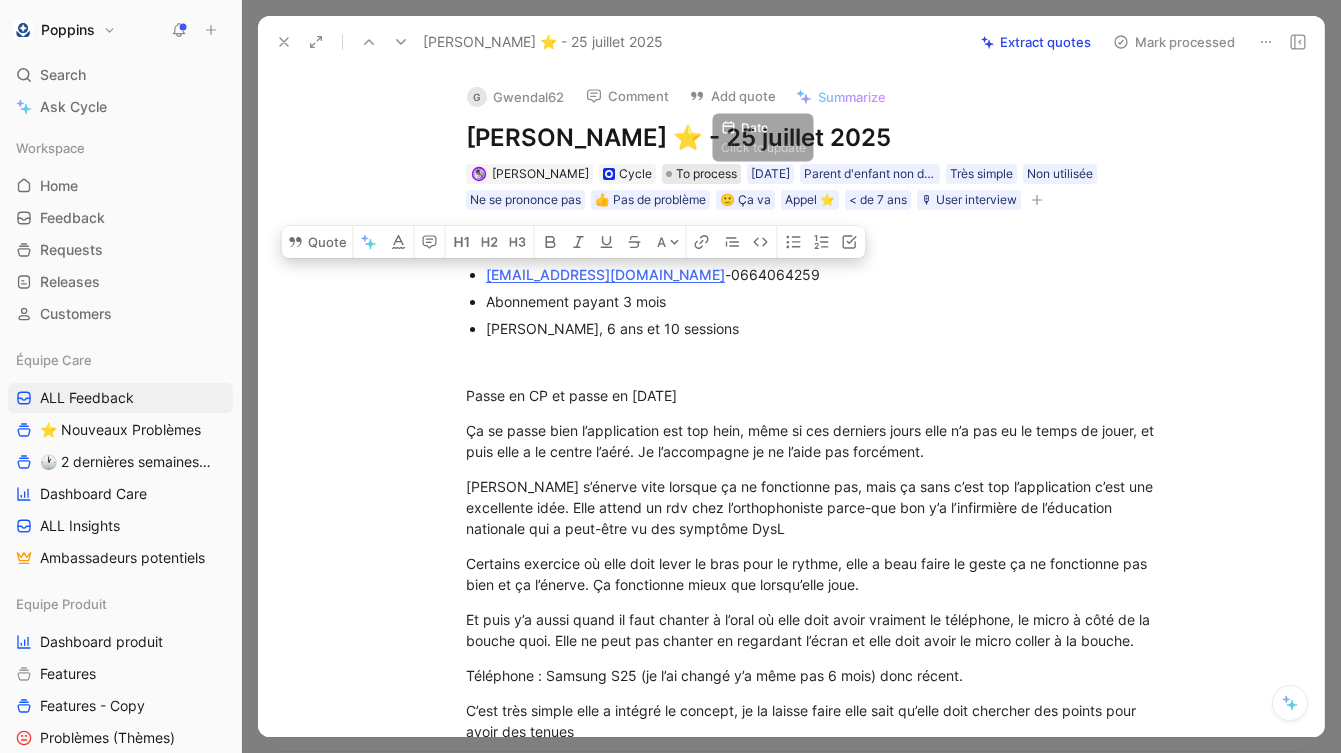click on "To process" at bounding box center [706, 174] 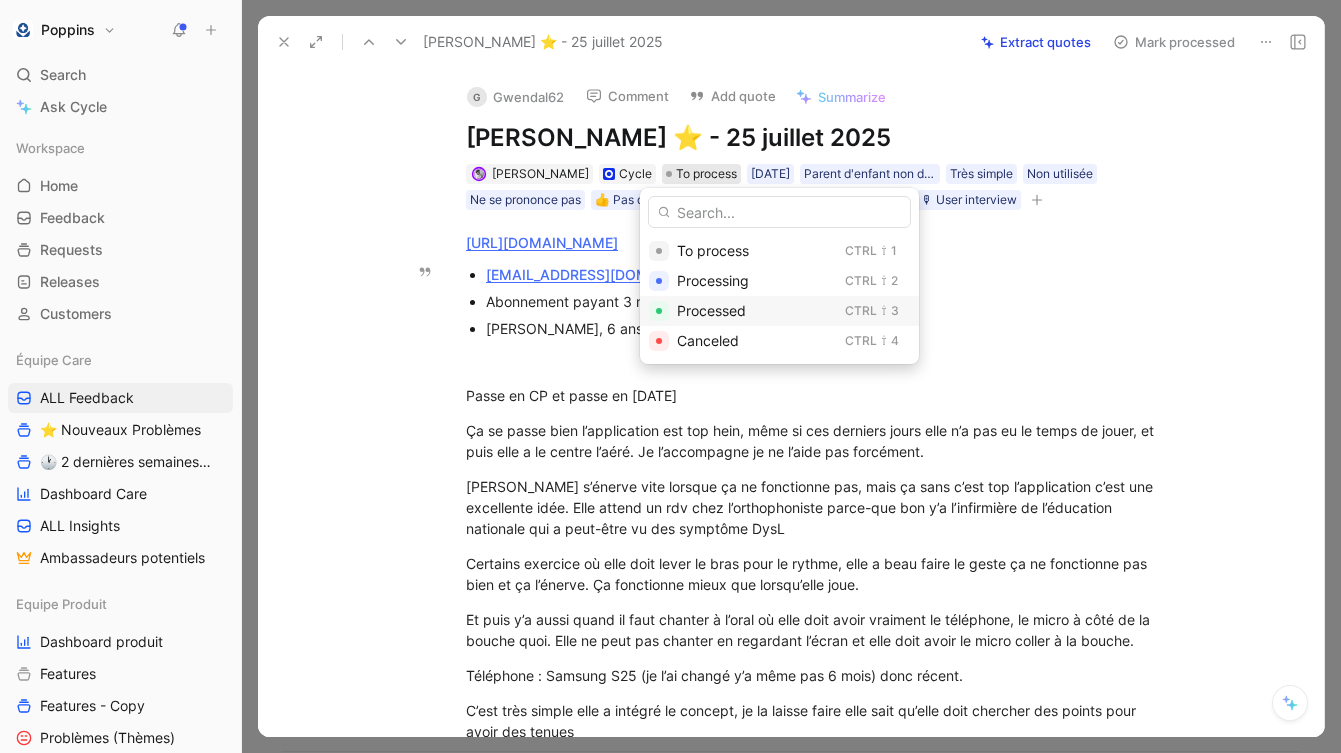 click on "Processed" at bounding box center (711, 310) 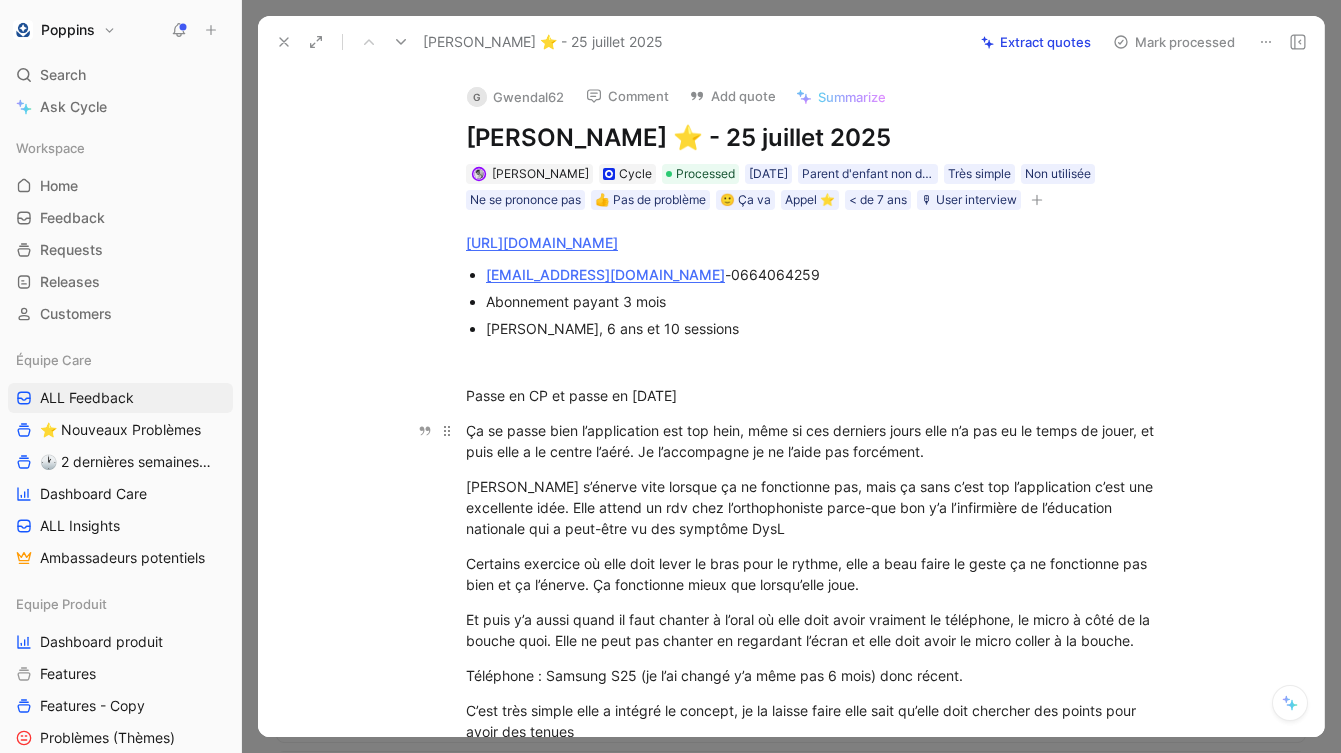 click on "Ça se passe bien l’application est top hein, même si ces derniers jours elle n’a pas eu le temps de jouer, et puis elle a le centre l’aéré. Je l’accompagne je ne l’aide pas forcément." at bounding box center (812, 441) 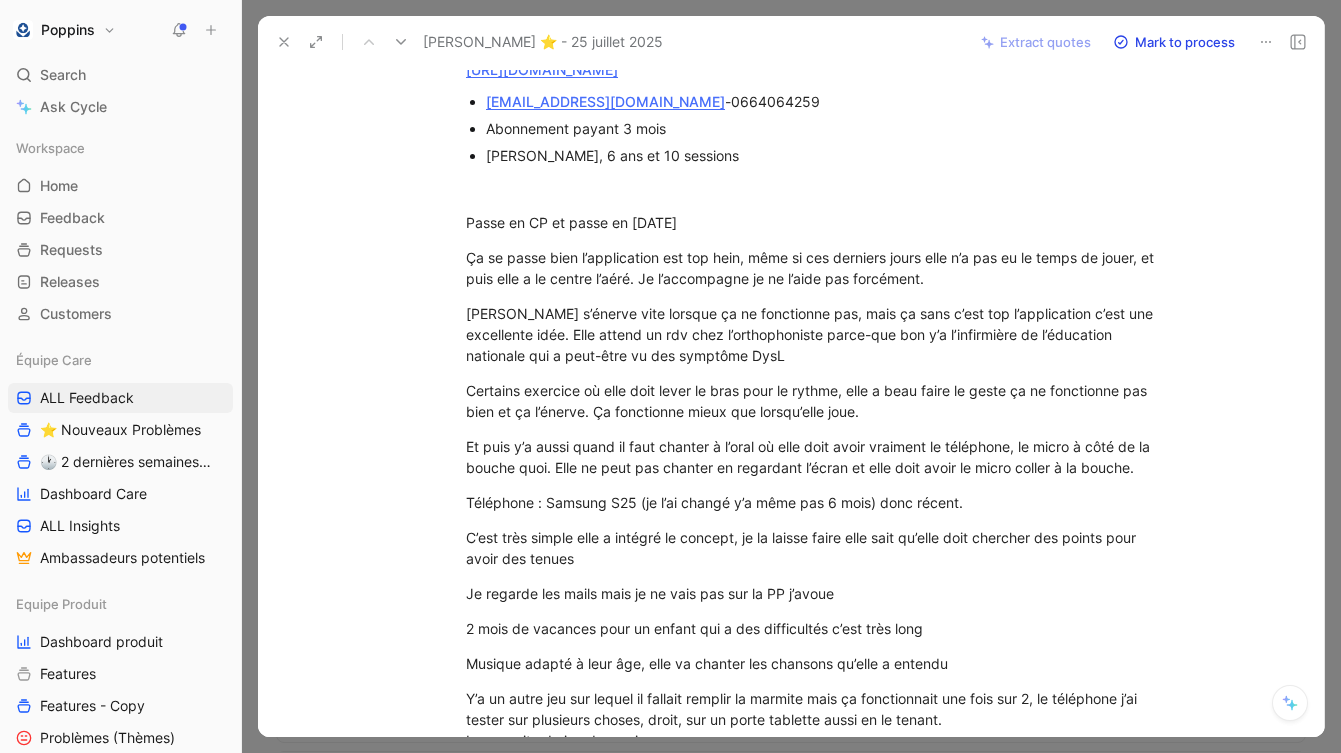 scroll, scrollTop: 175, scrollLeft: 0, axis: vertical 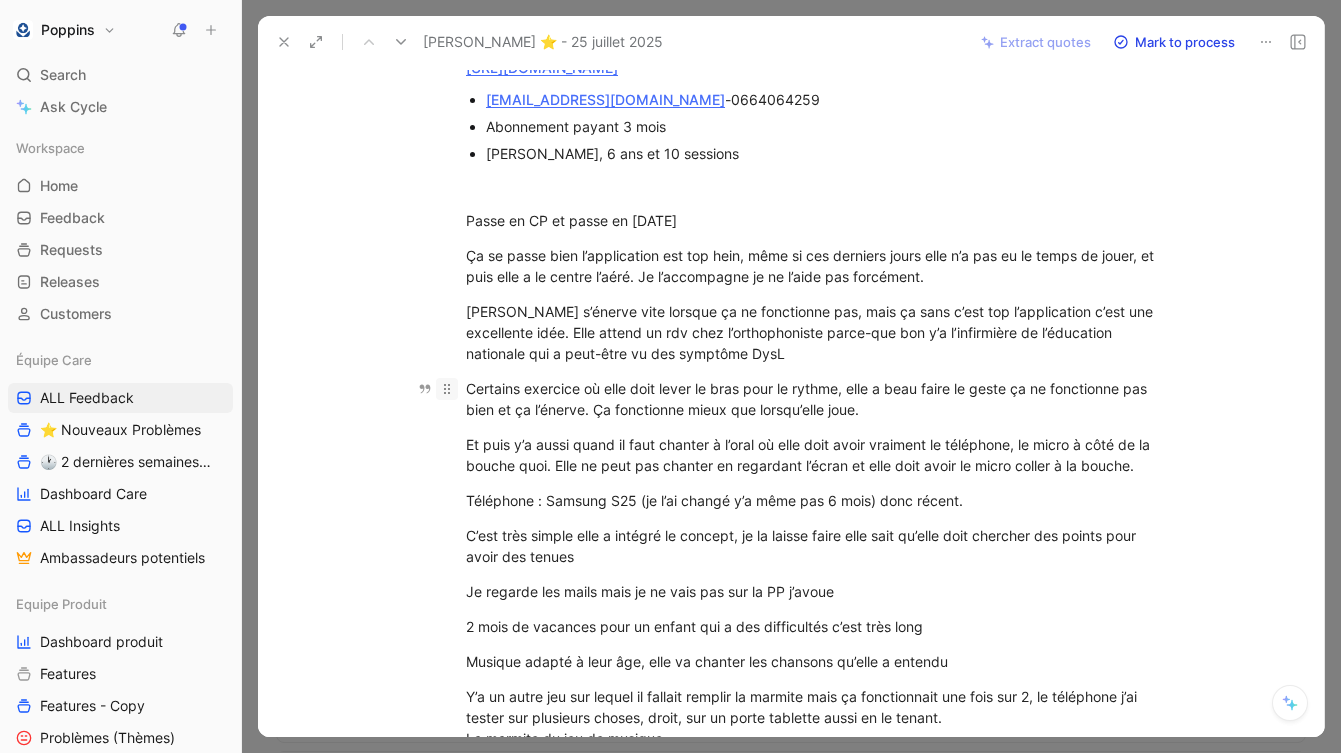 drag, startPoint x: 882, startPoint y: 414, endPoint x: 454, endPoint y: 397, distance: 428.3375 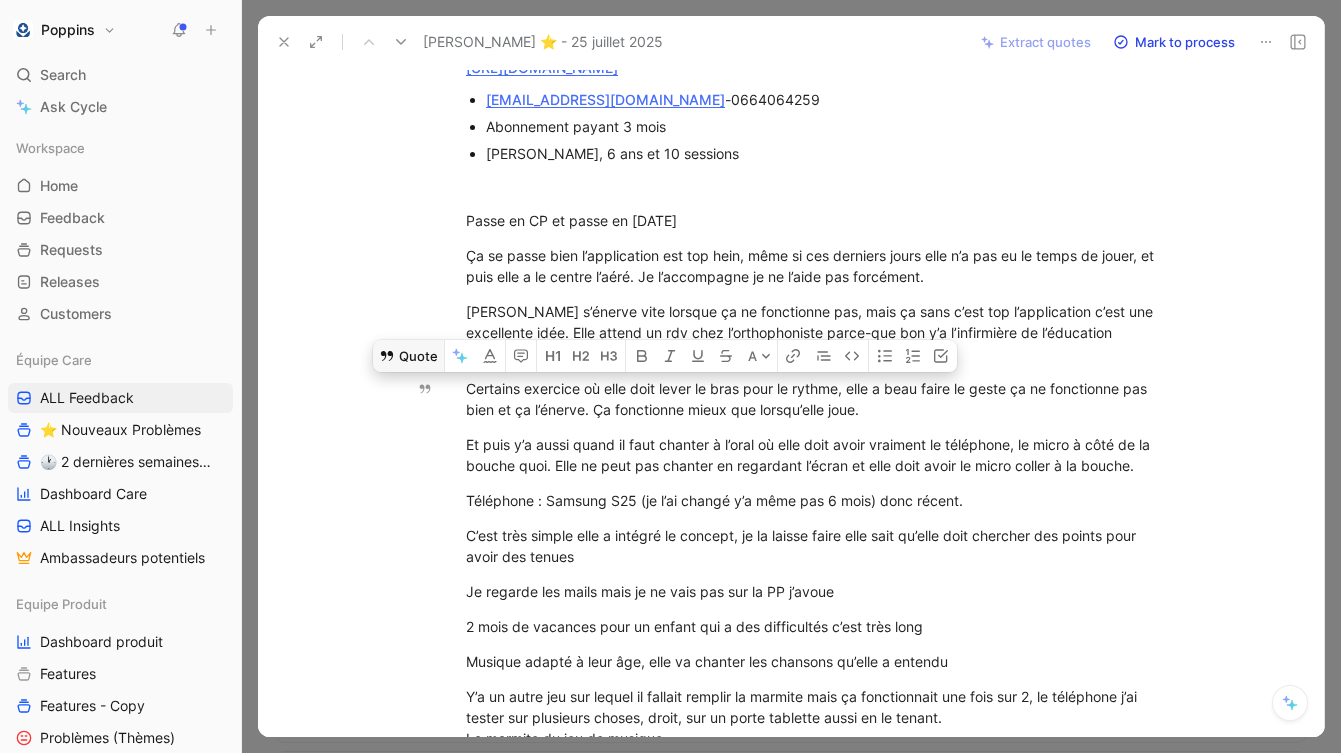 click on "Quote" at bounding box center (408, 356) 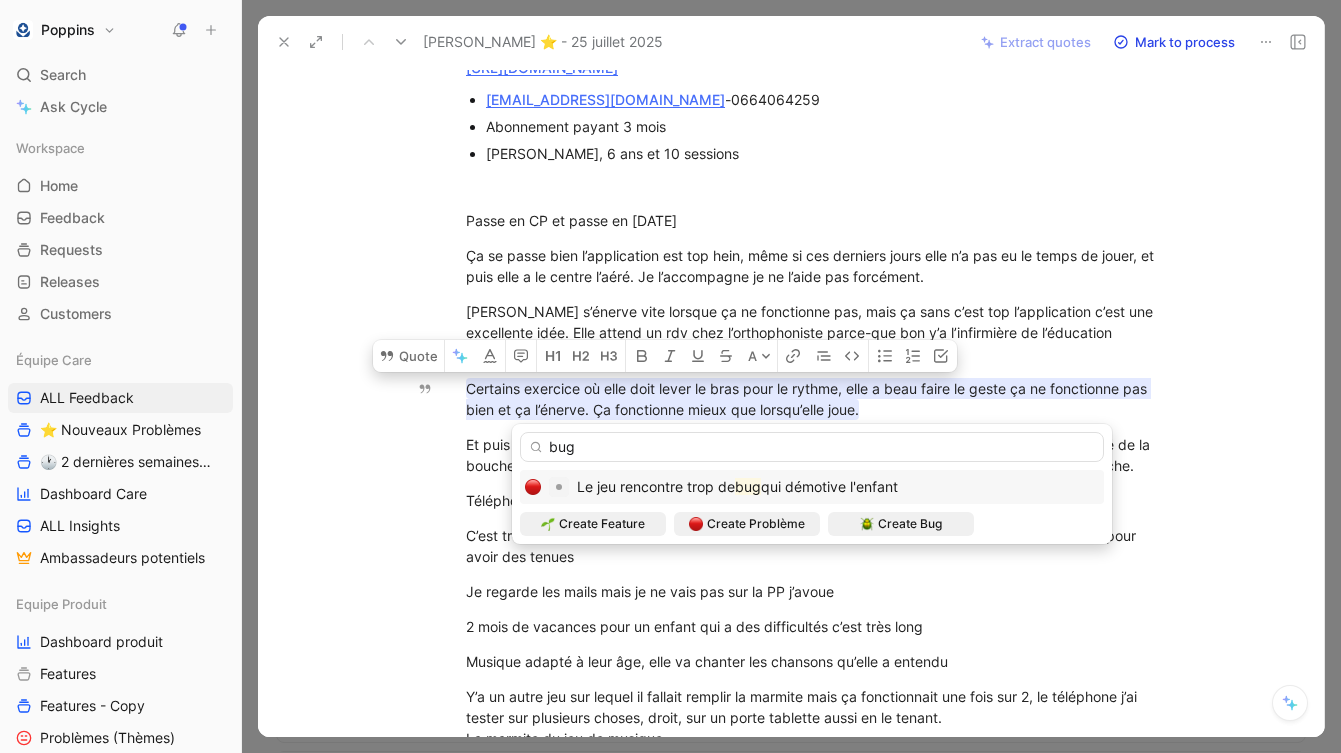 type on "bug" 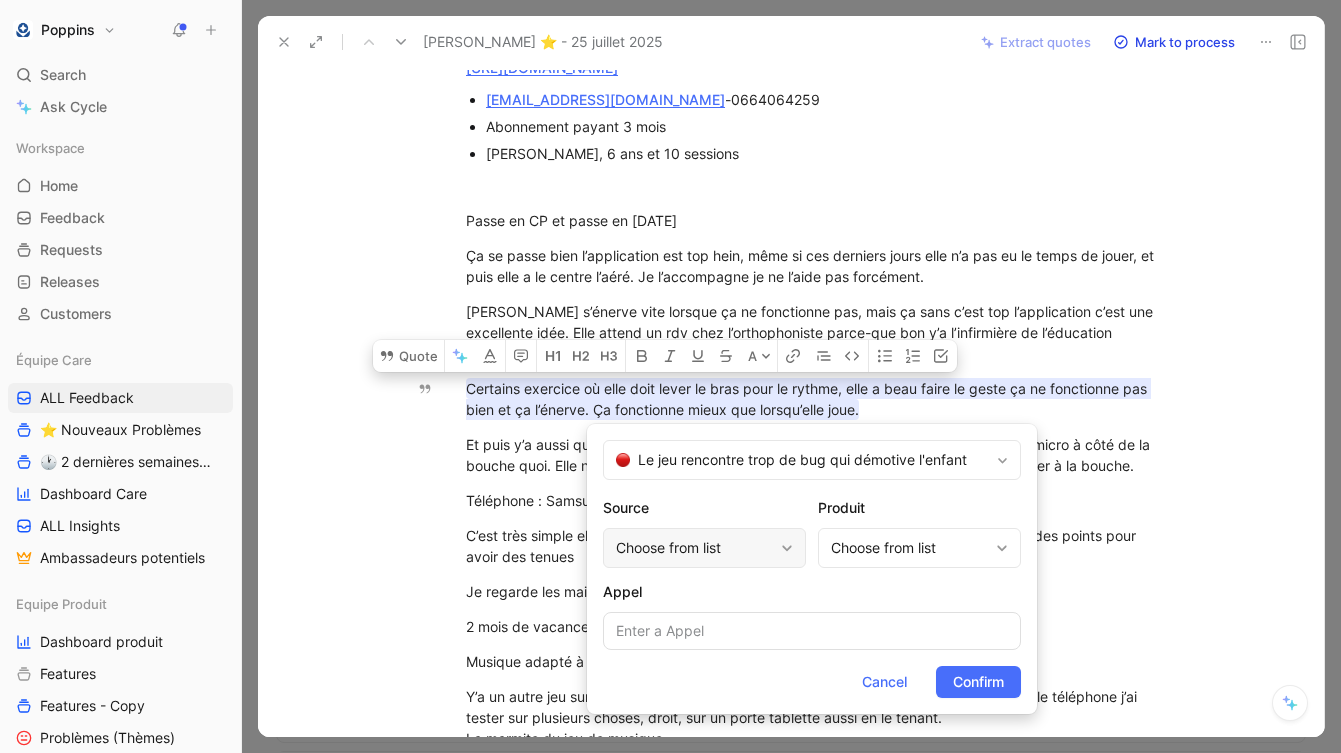 click on "Choose from list" at bounding box center [694, 548] 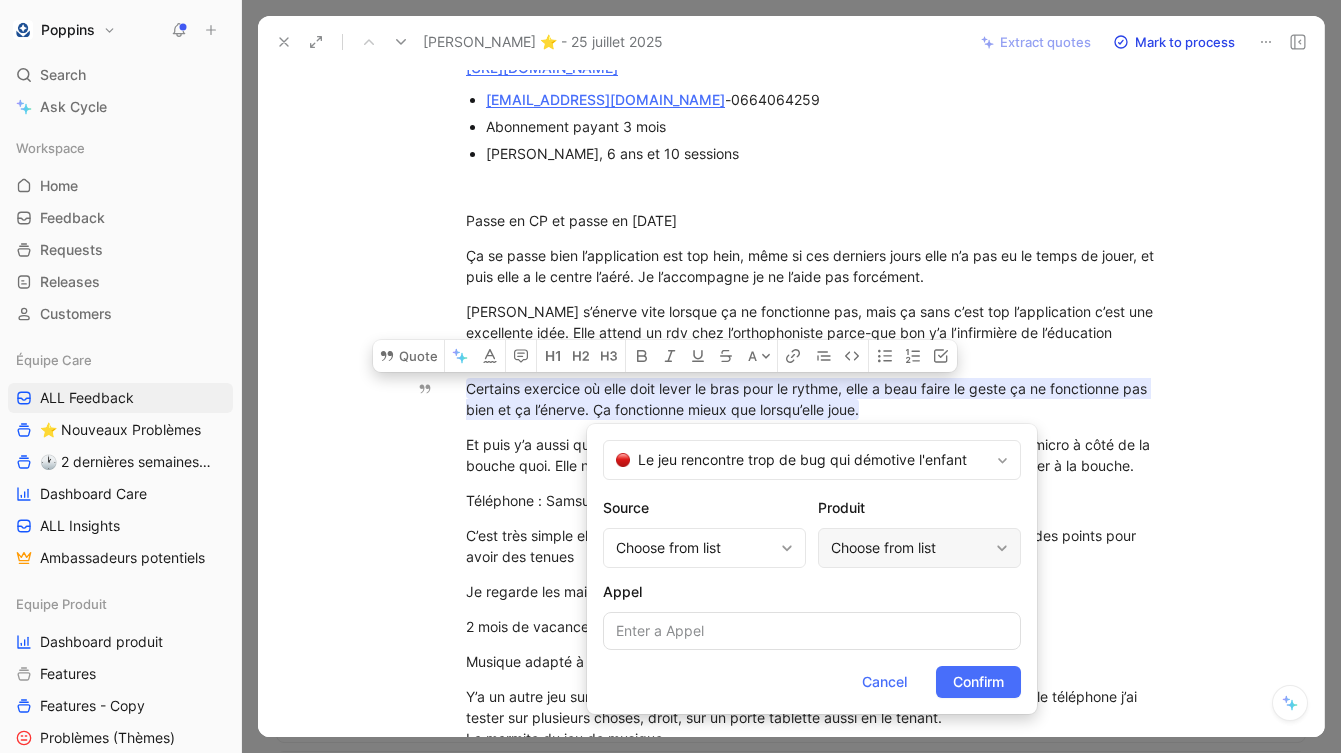 click on "Choose from list" at bounding box center [909, 548] 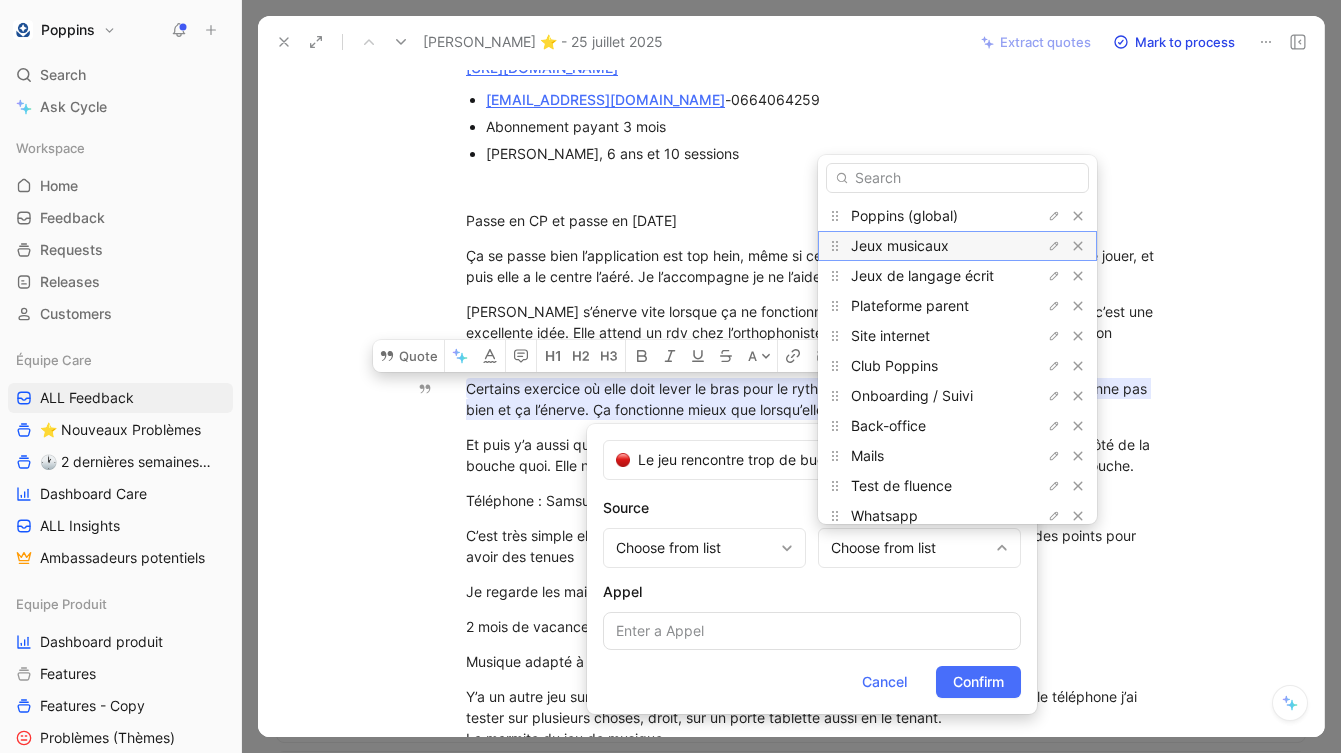 click on "Jeux musicaux" at bounding box center [900, 245] 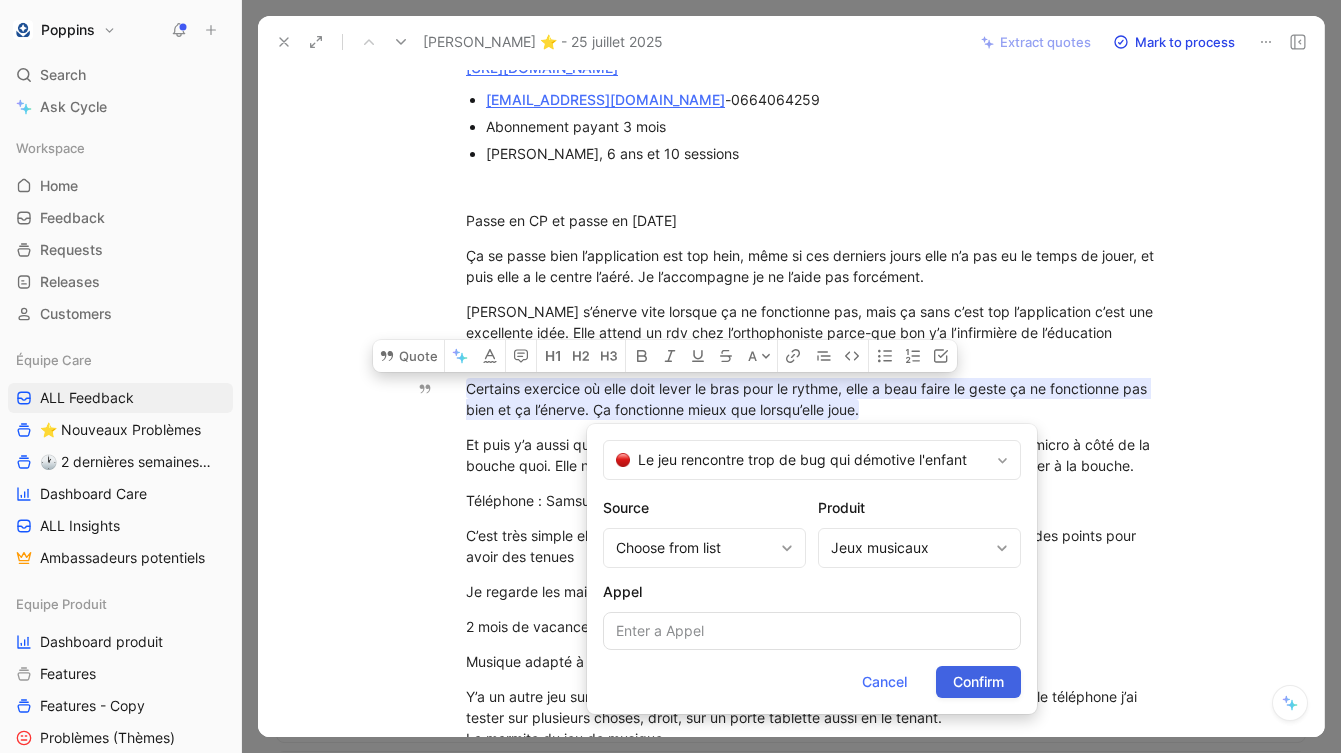 click on "Confirm" at bounding box center [978, 682] 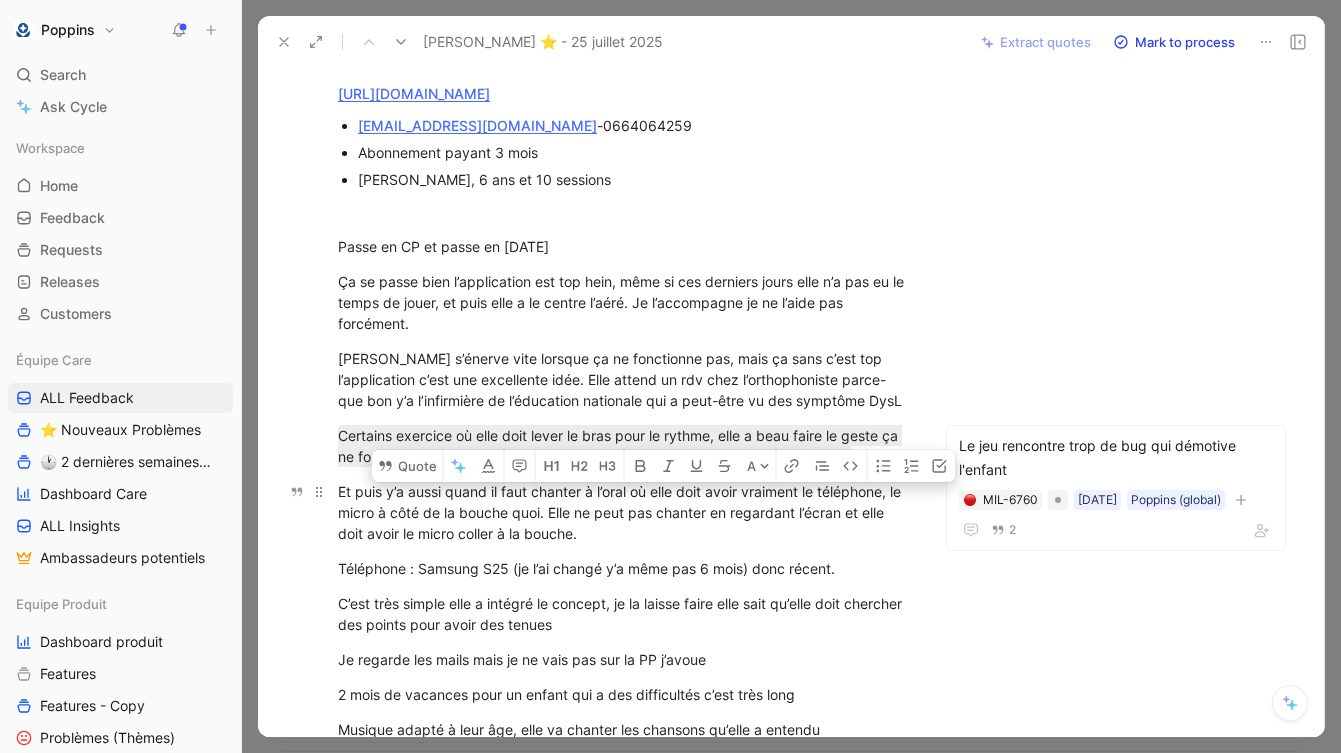 click on "Et puis y’a aussi quand il faut chanter à l’oral où elle doit avoir vraiment le téléphone, le micro à côté de la bouche quoi. Elle ne peut pas chanter en regardant l’écran et elle doit avoir le micro coller à la bouche." at bounding box center [623, 512] 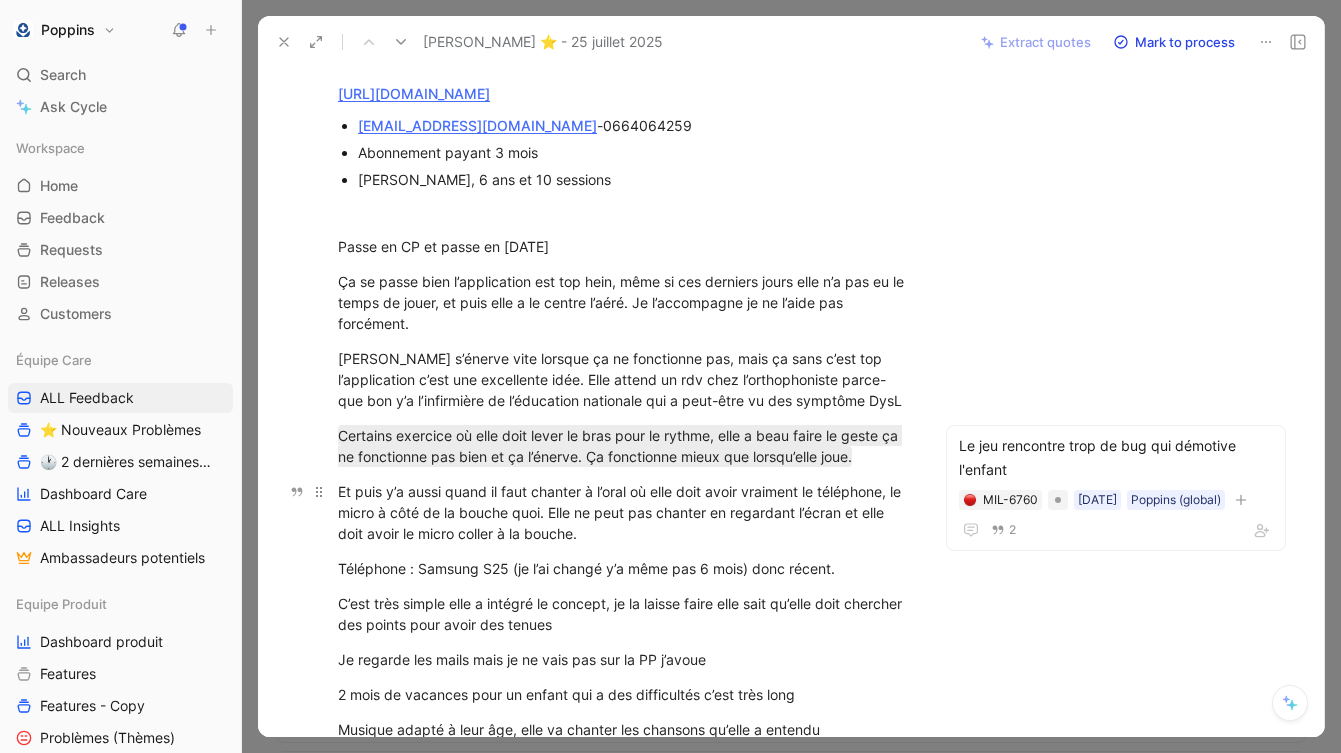 click on "Et puis y’a aussi quand il faut chanter à l’oral où elle doit avoir vraiment le téléphone, le micro à côté de la bouche quoi. Elle ne peut pas chanter en regardant l’écran et elle doit avoir le micro coller à la bouche." at bounding box center [623, 512] 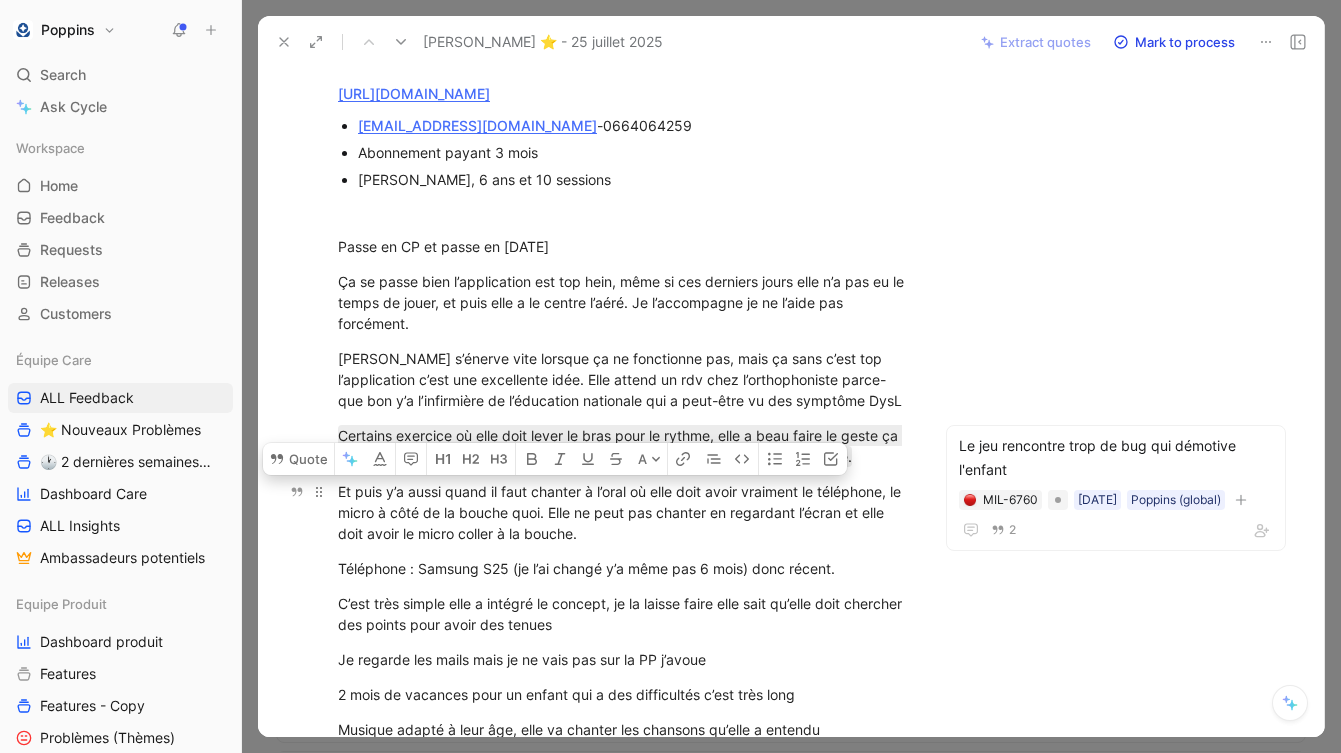 drag, startPoint x: 339, startPoint y: 518, endPoint x: 589, endPoint y: 557, distance: 253.02371 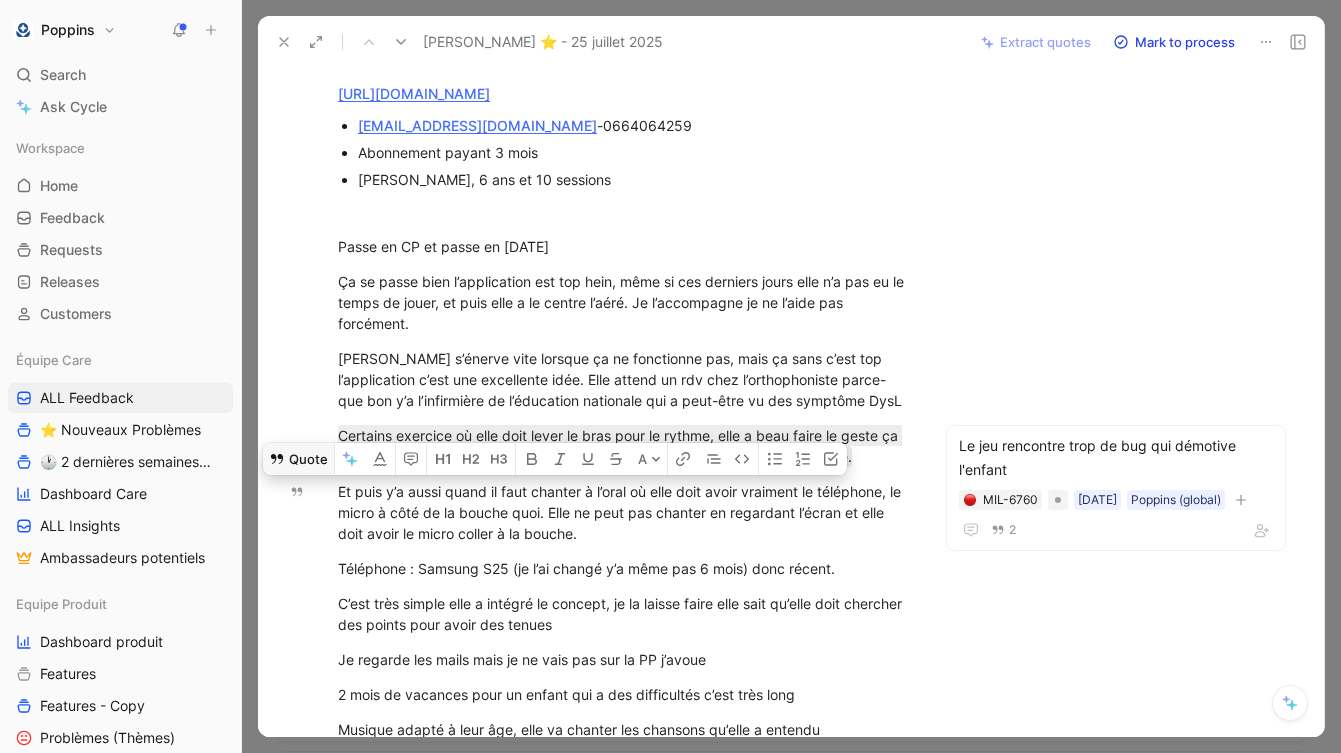click on "Quote" at bounding box center [298, 459] 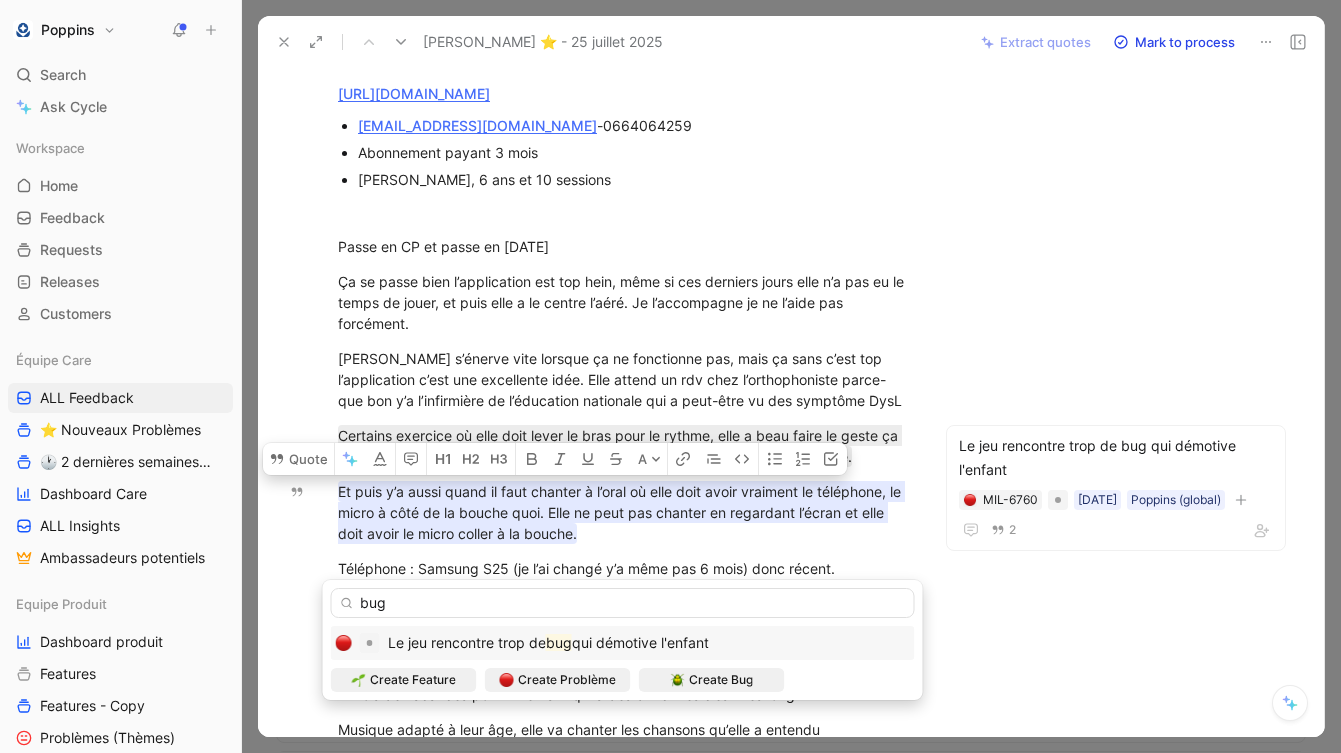 type on "bug" 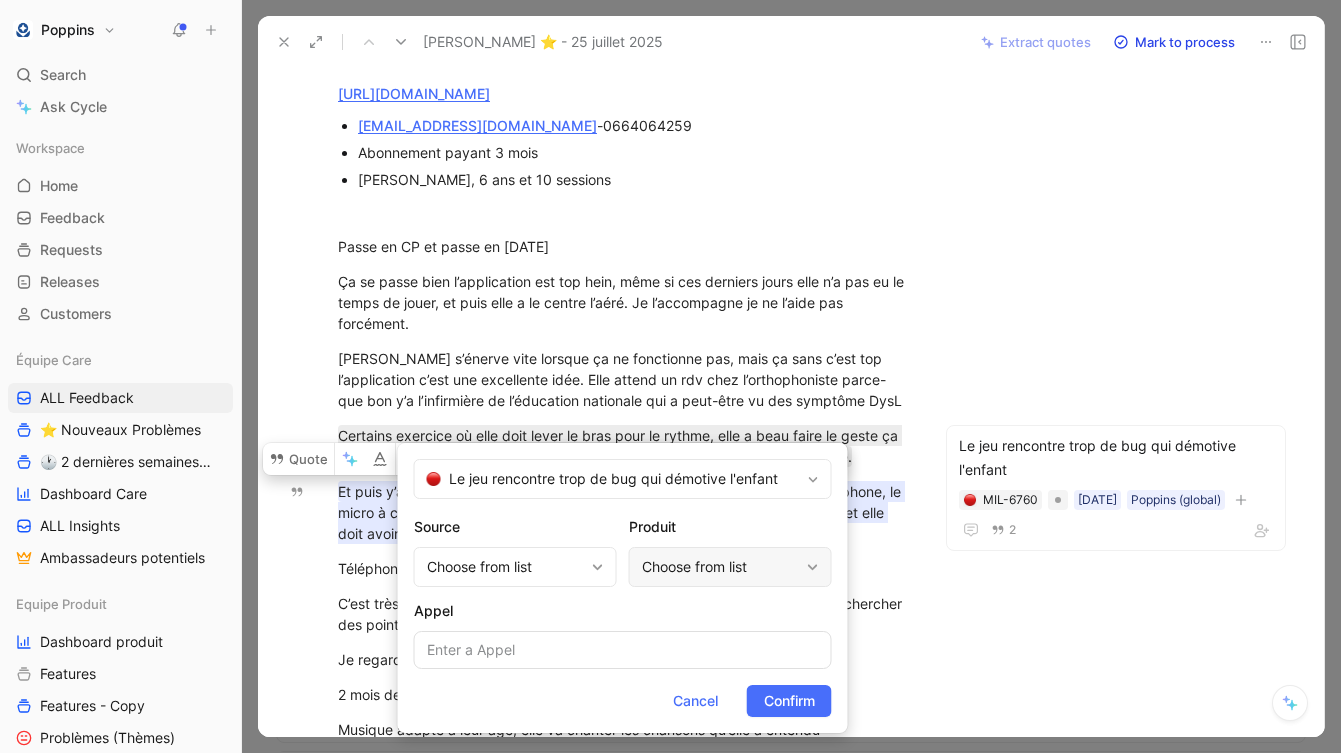 click on "Choose from list" at bounding box center [720, 567] 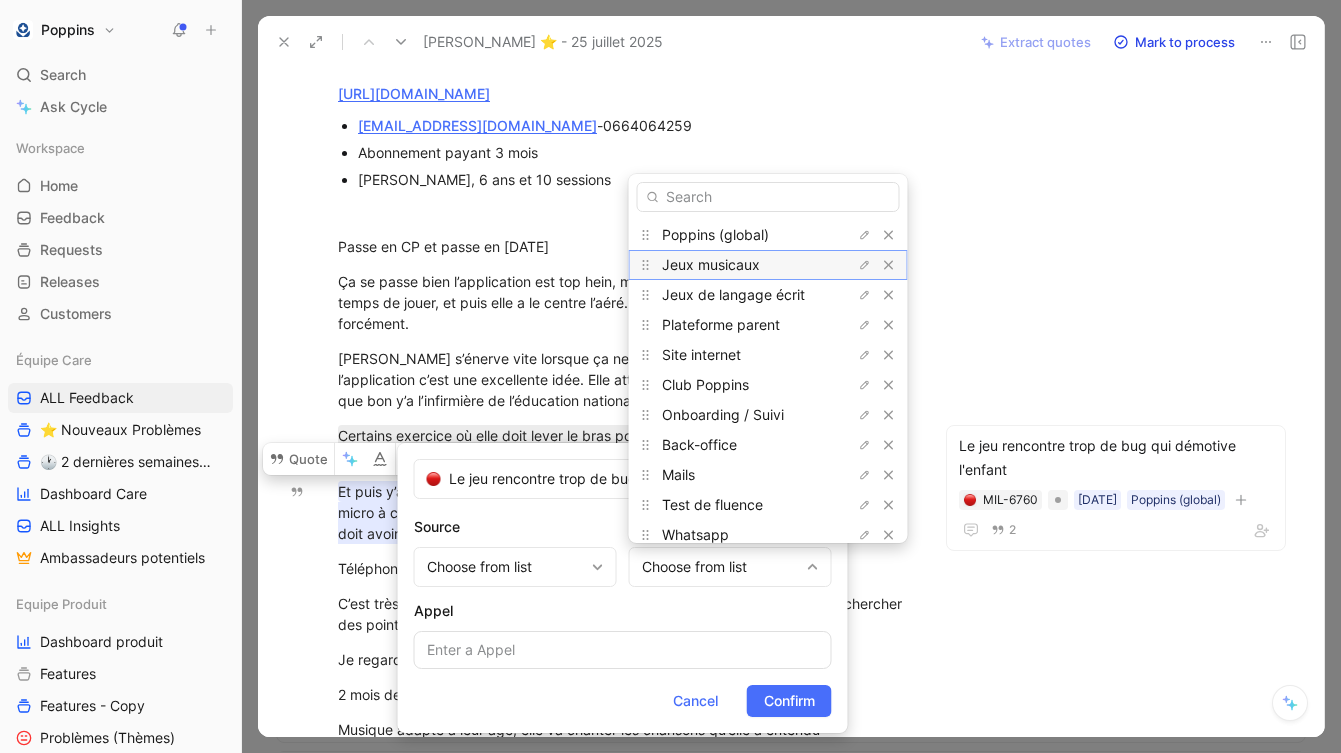 click on "Jeux musicaux" at bounding box center (711, 264) 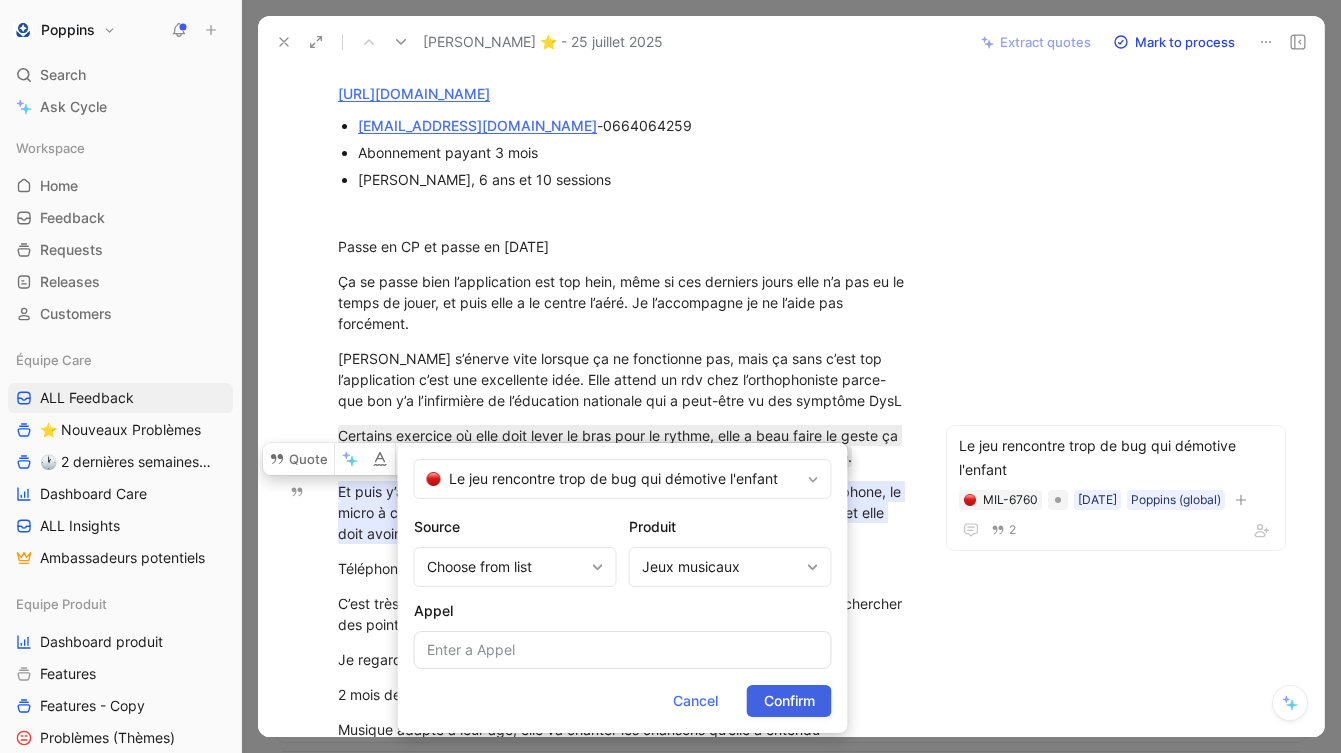 click on "Confirm" at bounding box center [789, 701] 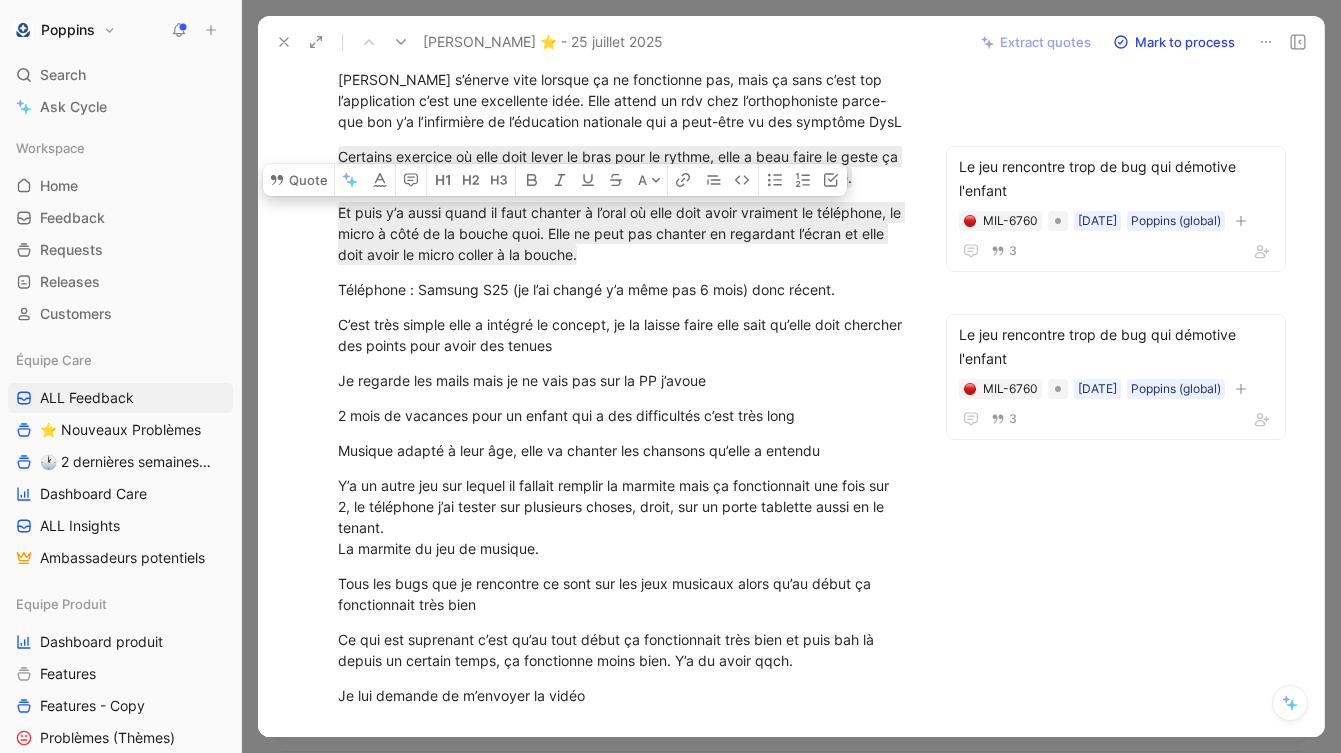 scroll, scrollTop: 455, scrollLeft: 0, axis: vertical 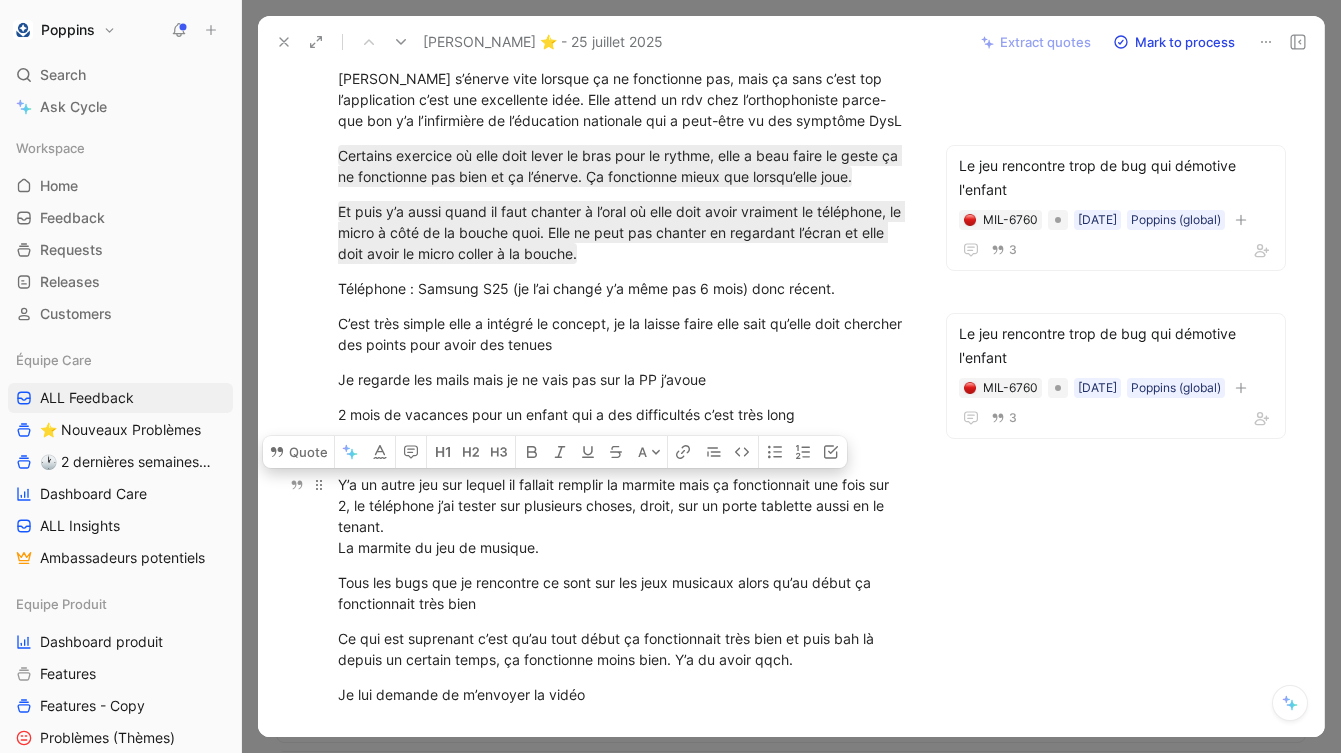 drag, startPoint x: 341, startPoint y: 518, endPoint x: 413, endPoint y: 554, distance: 80.49844 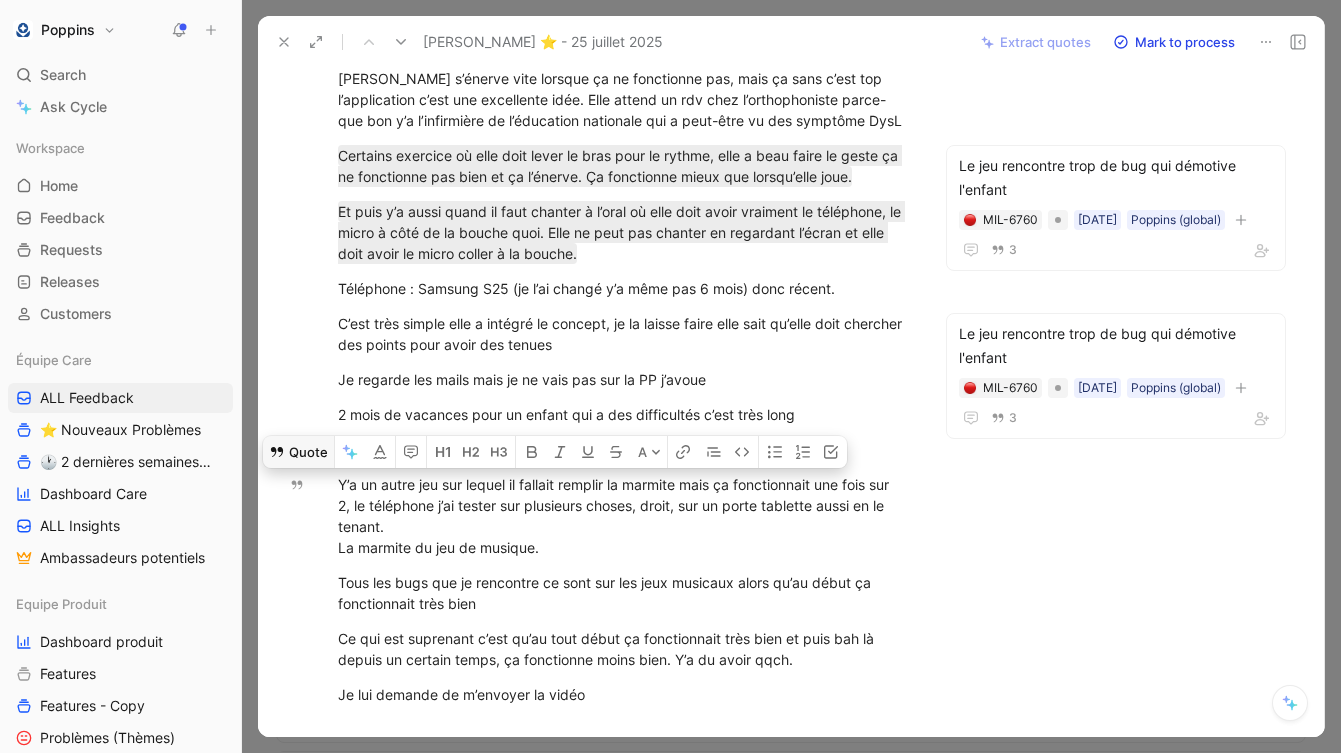 click on "Quote" at bounding box center (298, 452) 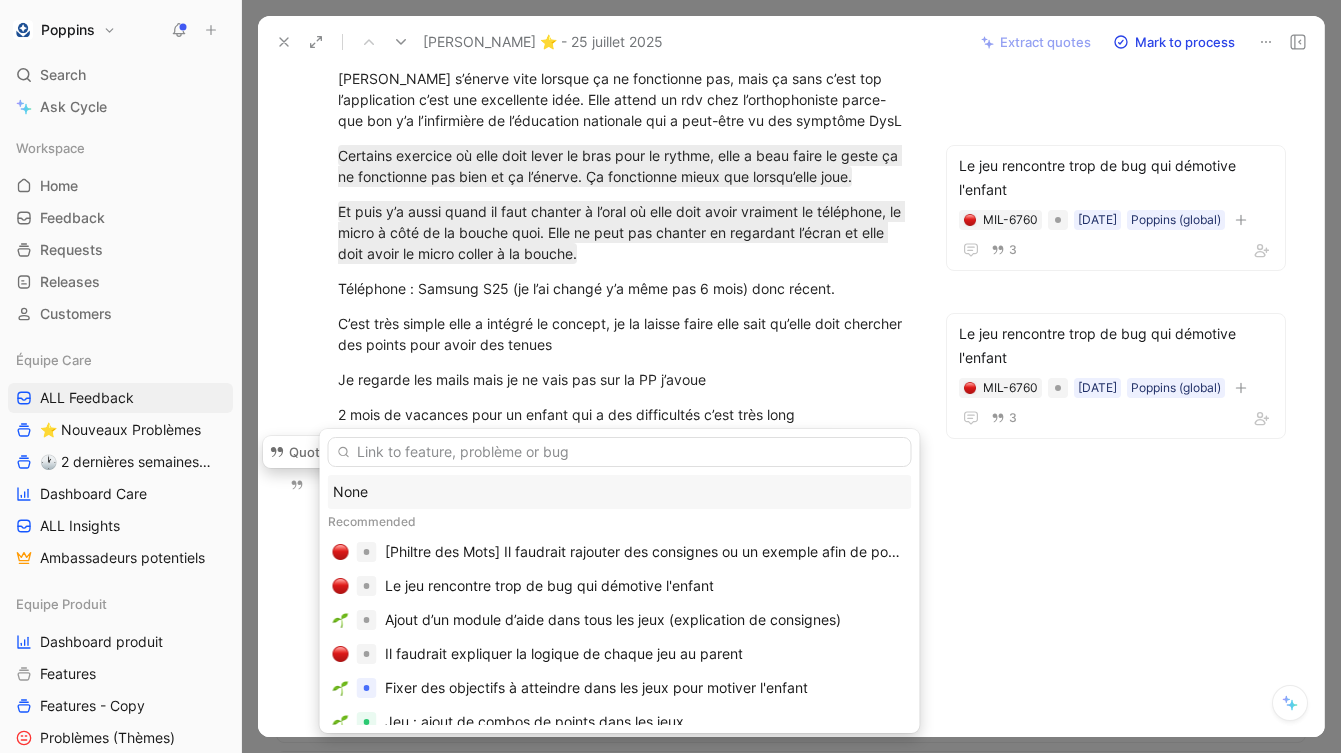 click at bounding box center (620, 452) 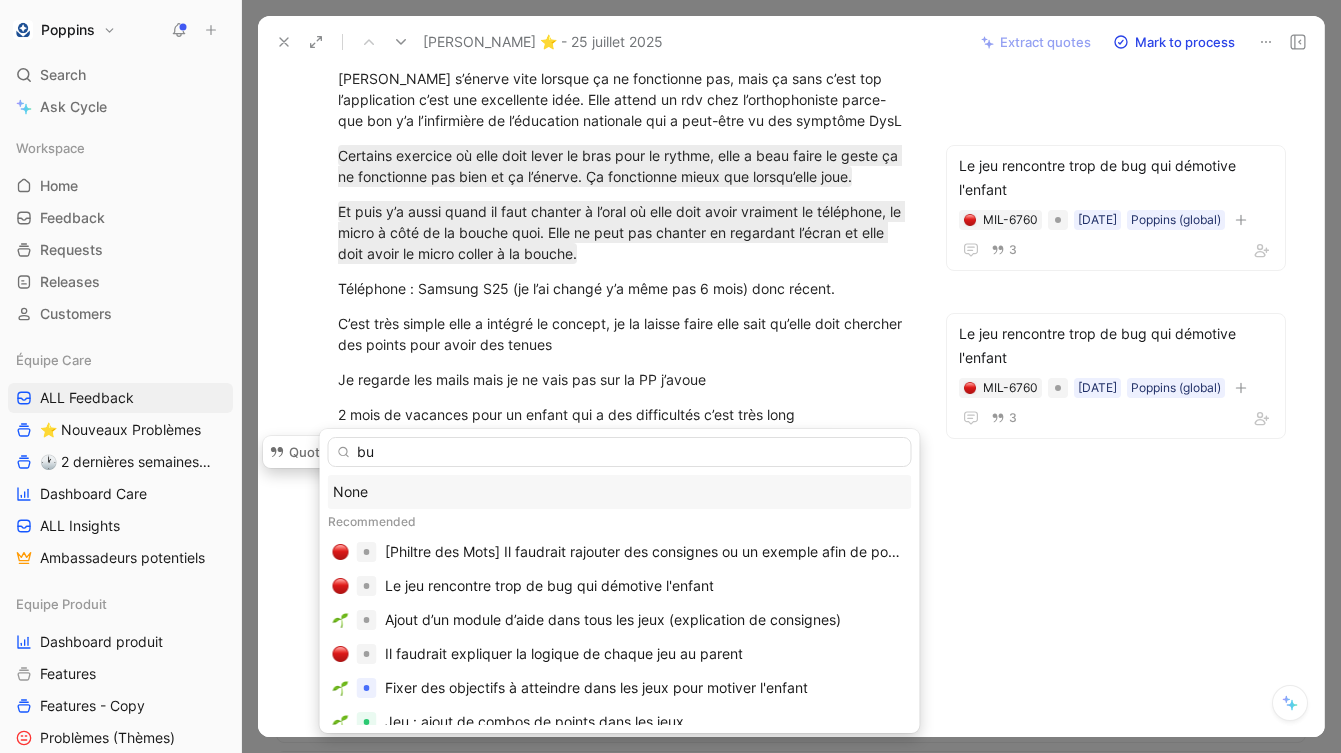 type on "bug" 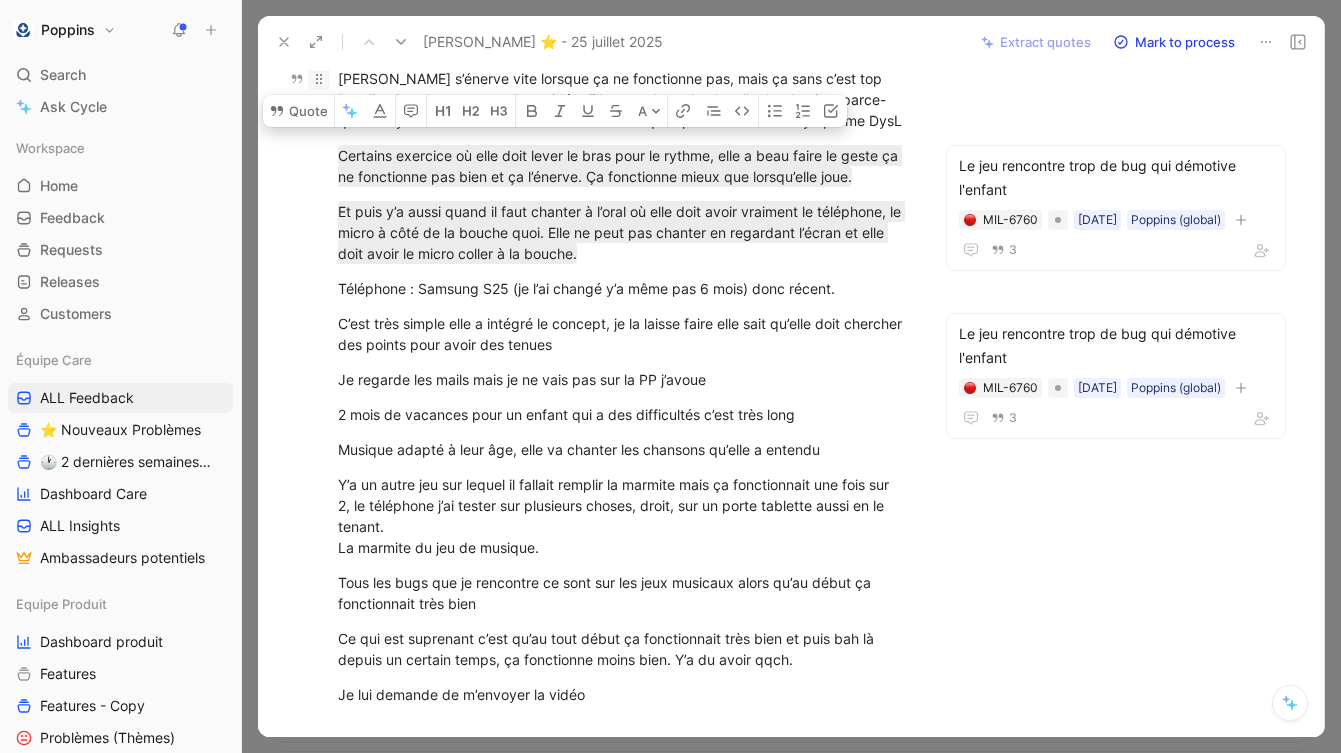 drag, startPoint x: 643, startPoint y: 108, endPoint x: 310, endPoint y: 109, distance: 333.0015 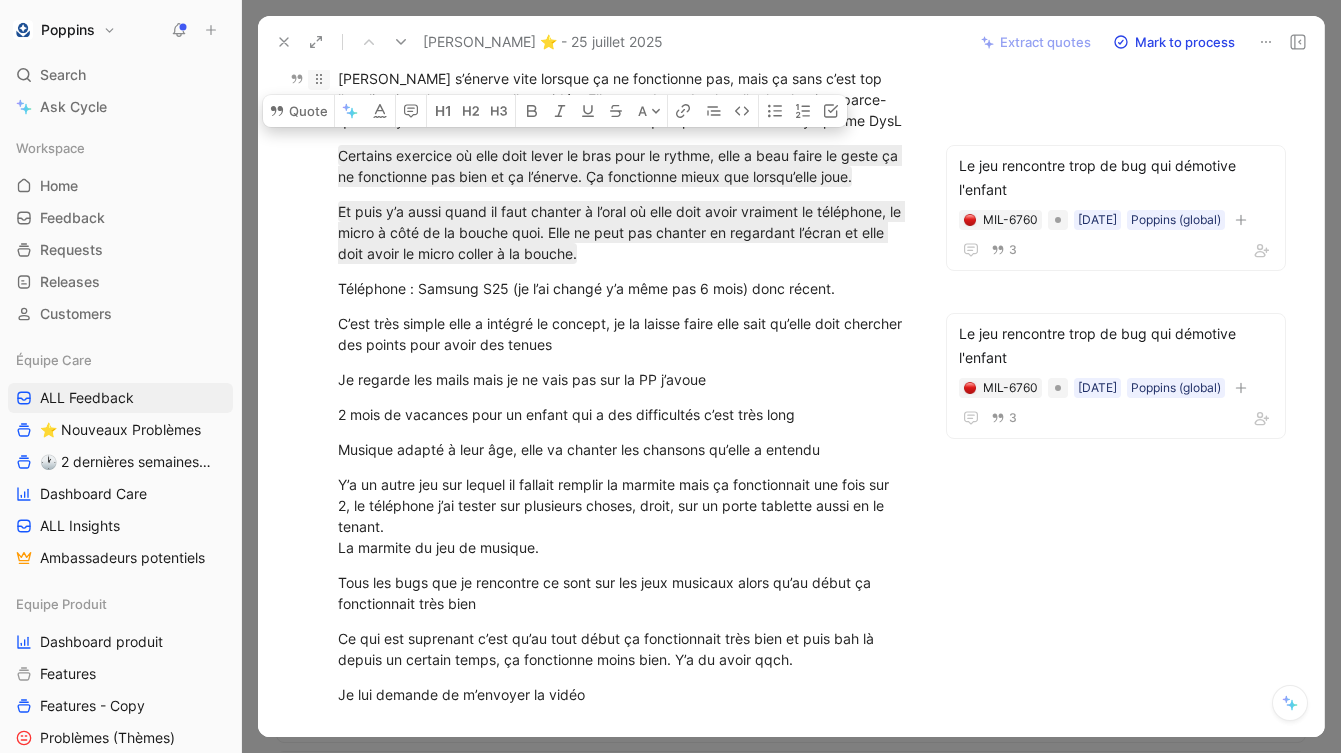 click on "[PERSON_NAME] s’énerve vite lorsque ça ne fonctionne pas, mais ça sans c’est top l’application c’est une excellente idée. Elle attend un rdv chez l’orthophoniste parce-que bon y’a l’infirmière de l’éducation nationale qui a peut-être vu des symptôme DysL" at bounding box center (623, 99) 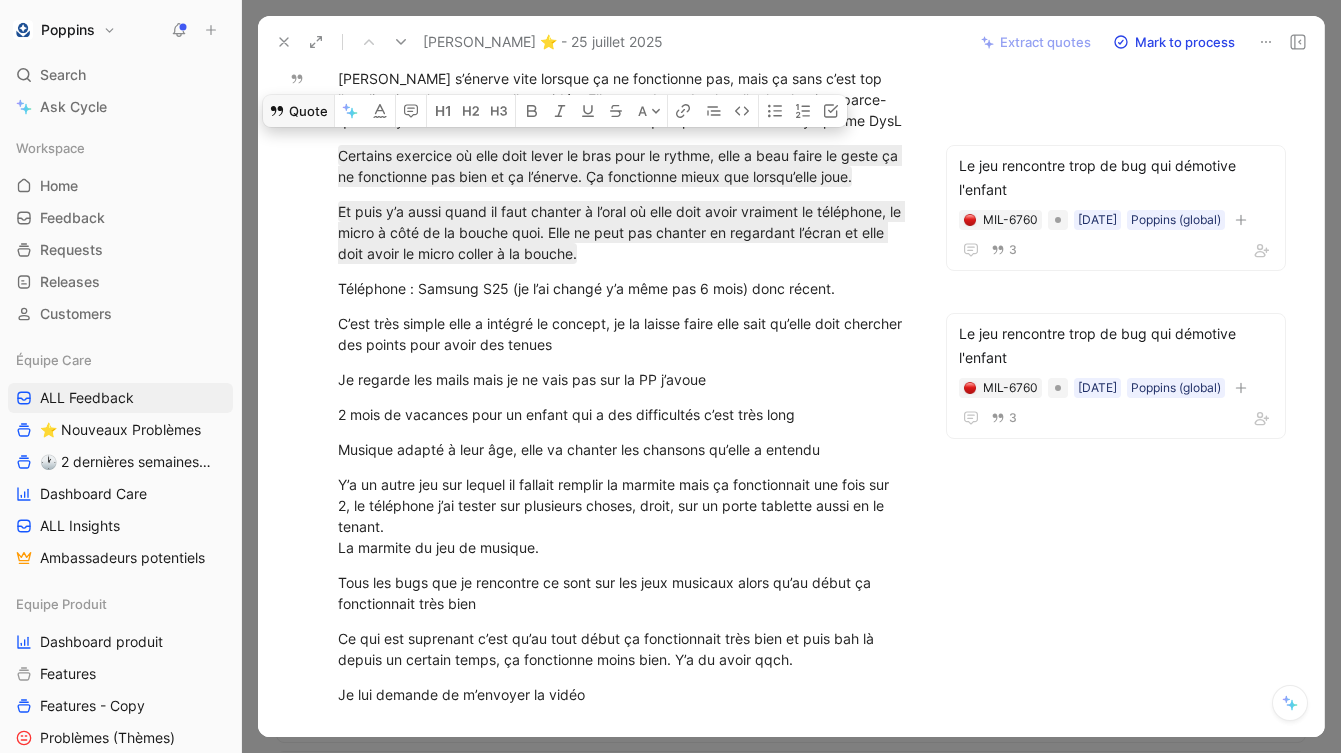click on "Quote" at bounding box center [298, 111] 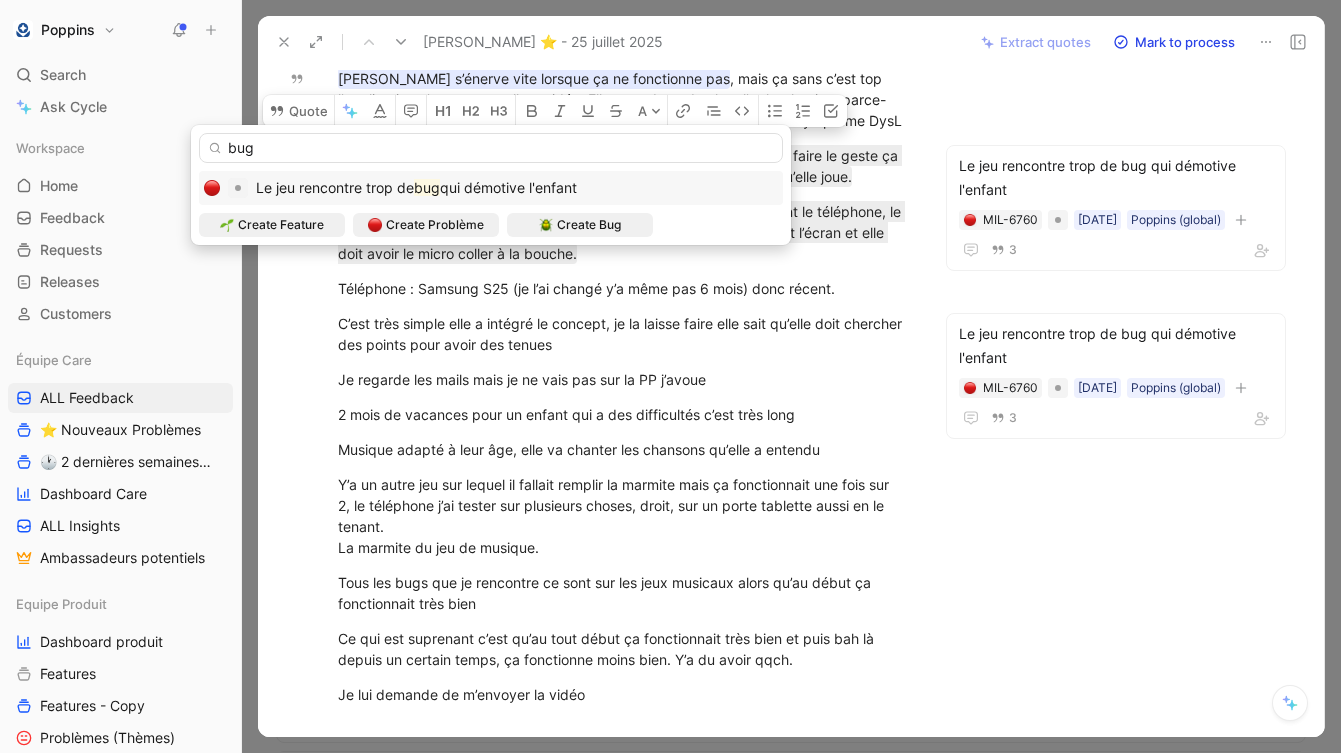 type on "bug" 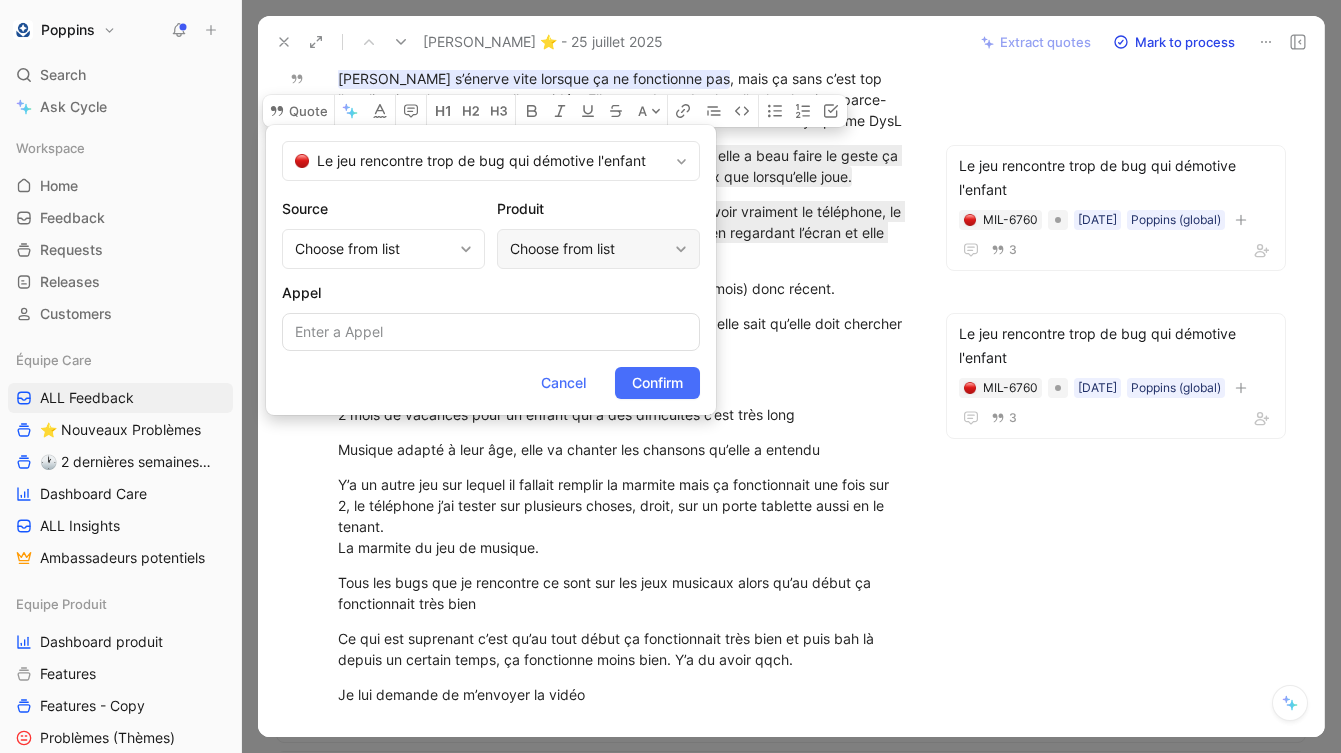 click on "Choose from list" at bounding box center (588, 249) 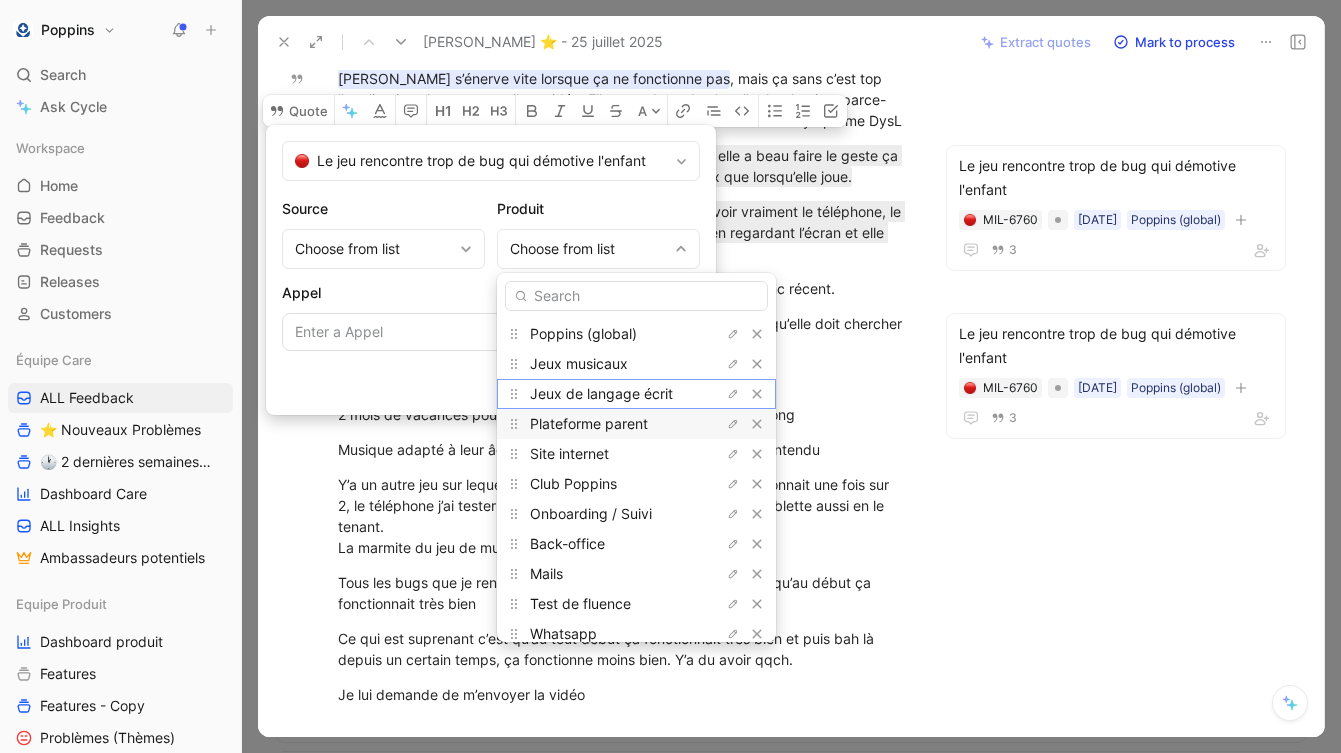 drag, startPoint x: 593, startPoint y: 396, endPoint x: 593, endPoint y: 418, distance: 22 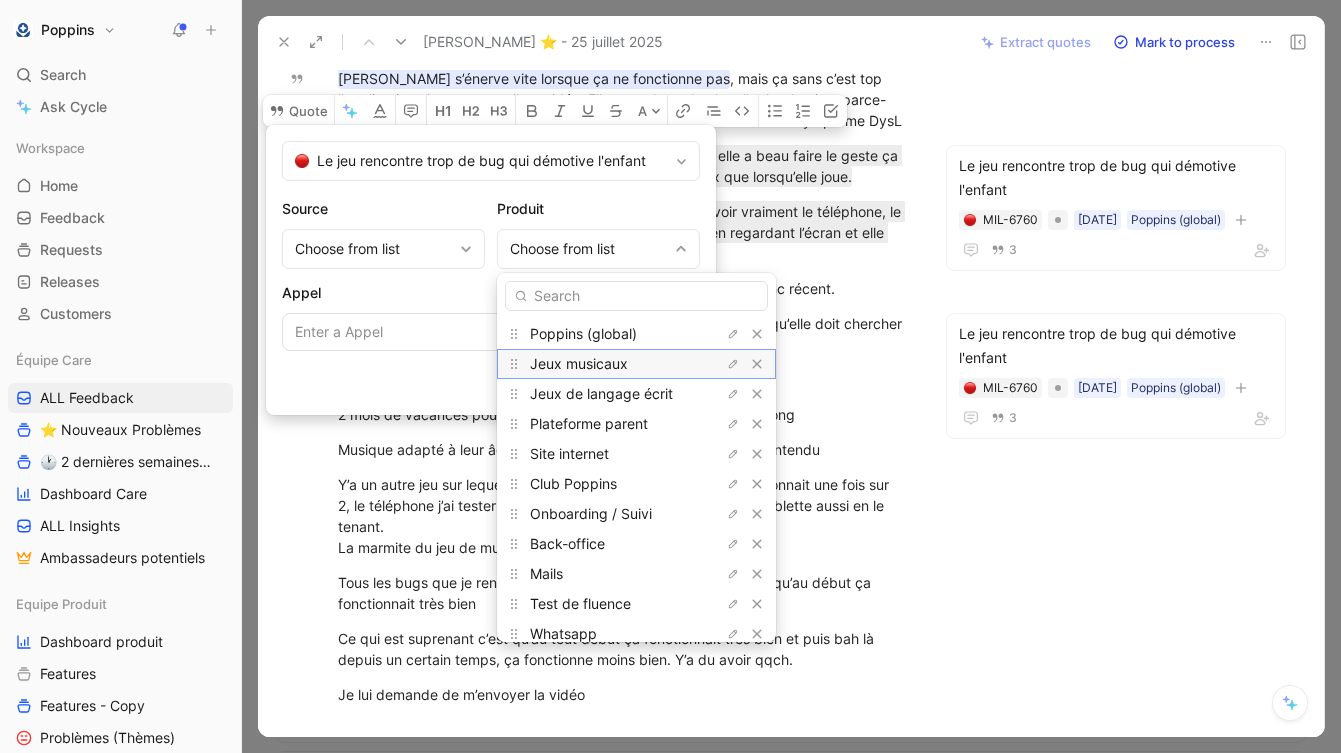 click on "Jeux musicaux" at bounding box center (579, 363) 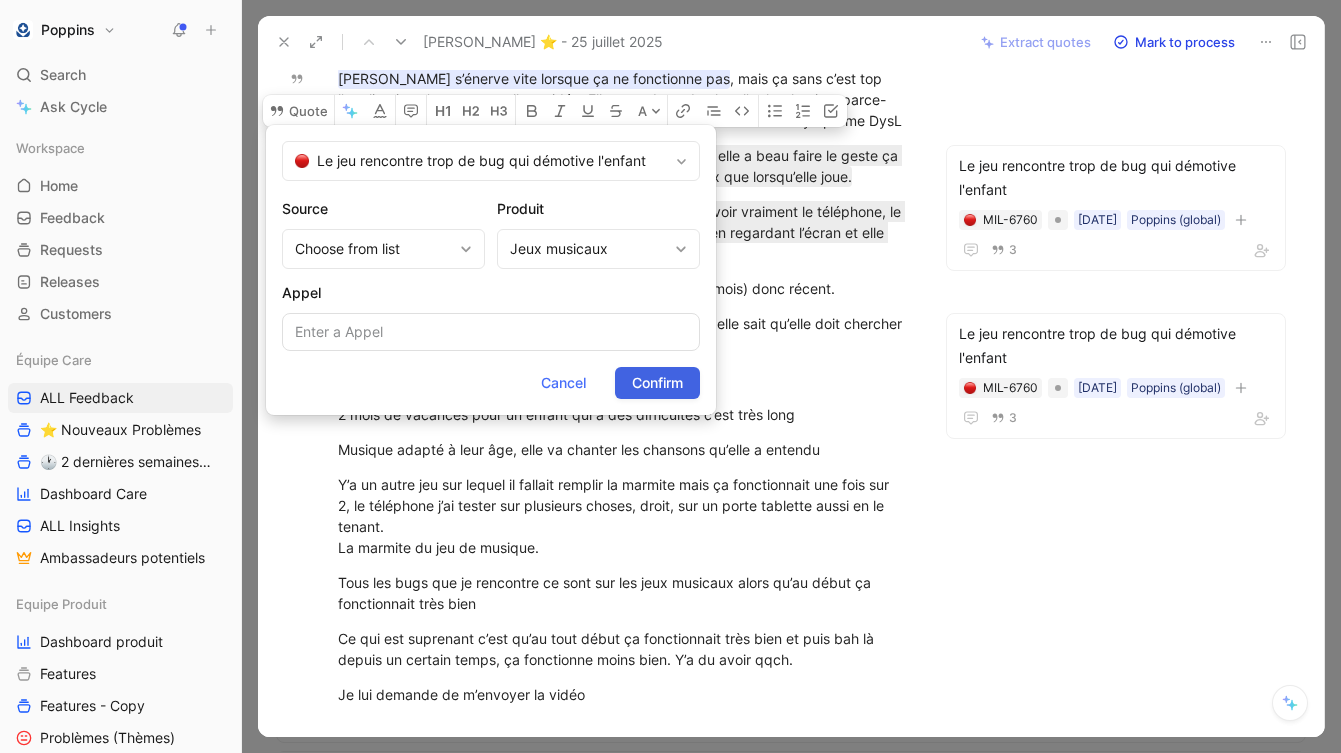 click on "Confirm" at bounding box center (657, 383) 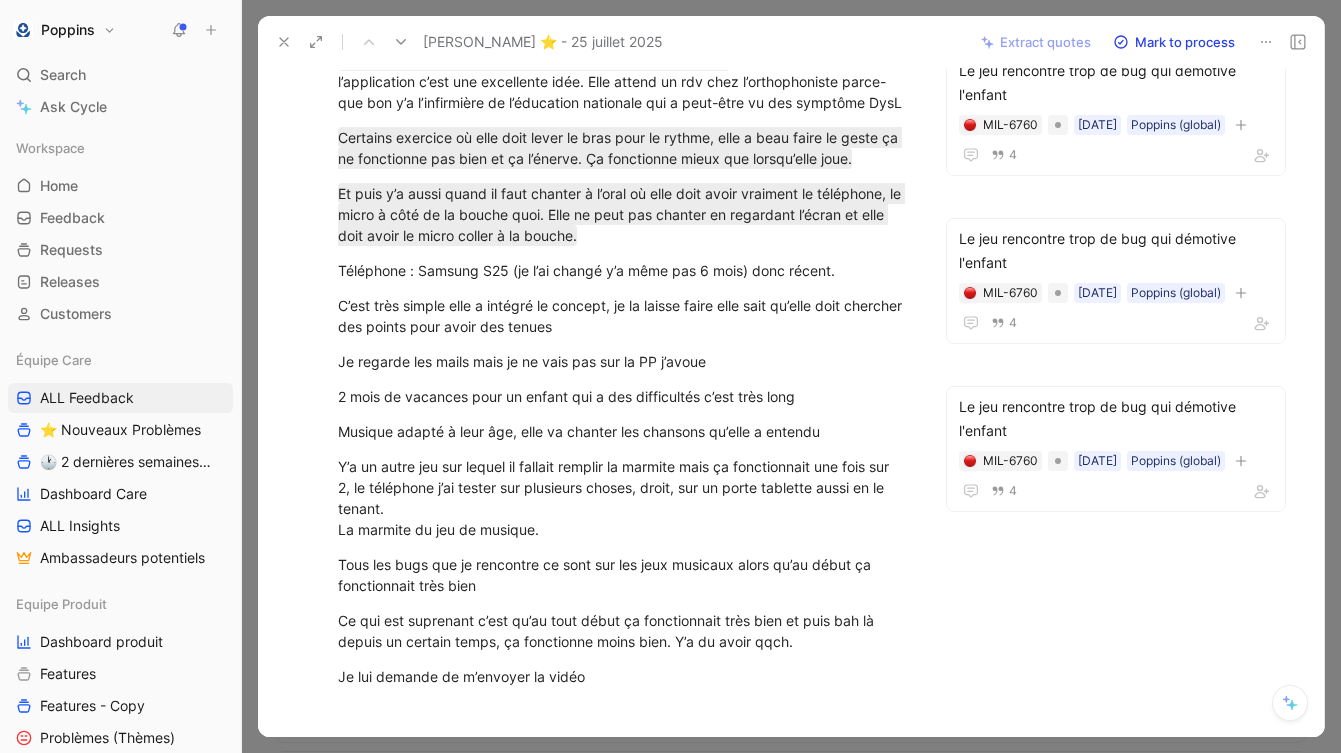 scroll, scrollTop: 0, scrollLeft: 0, axis: both 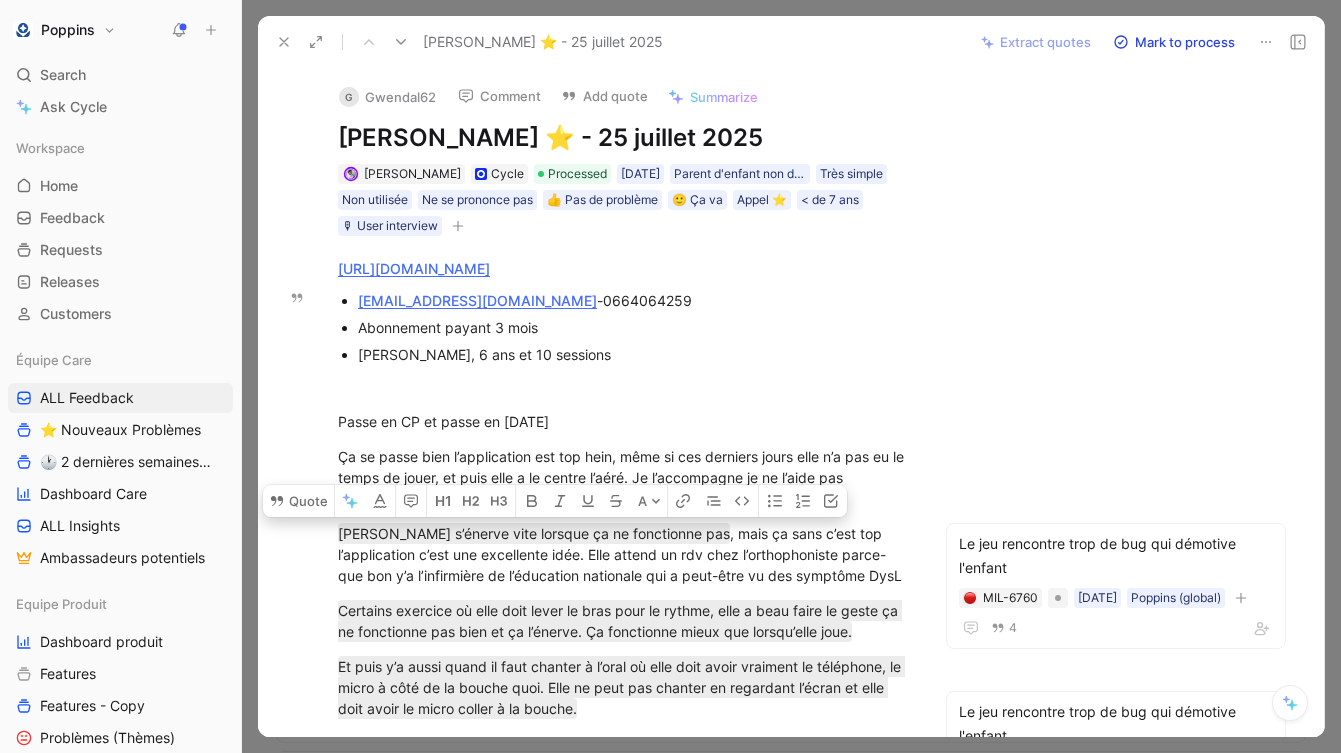 click 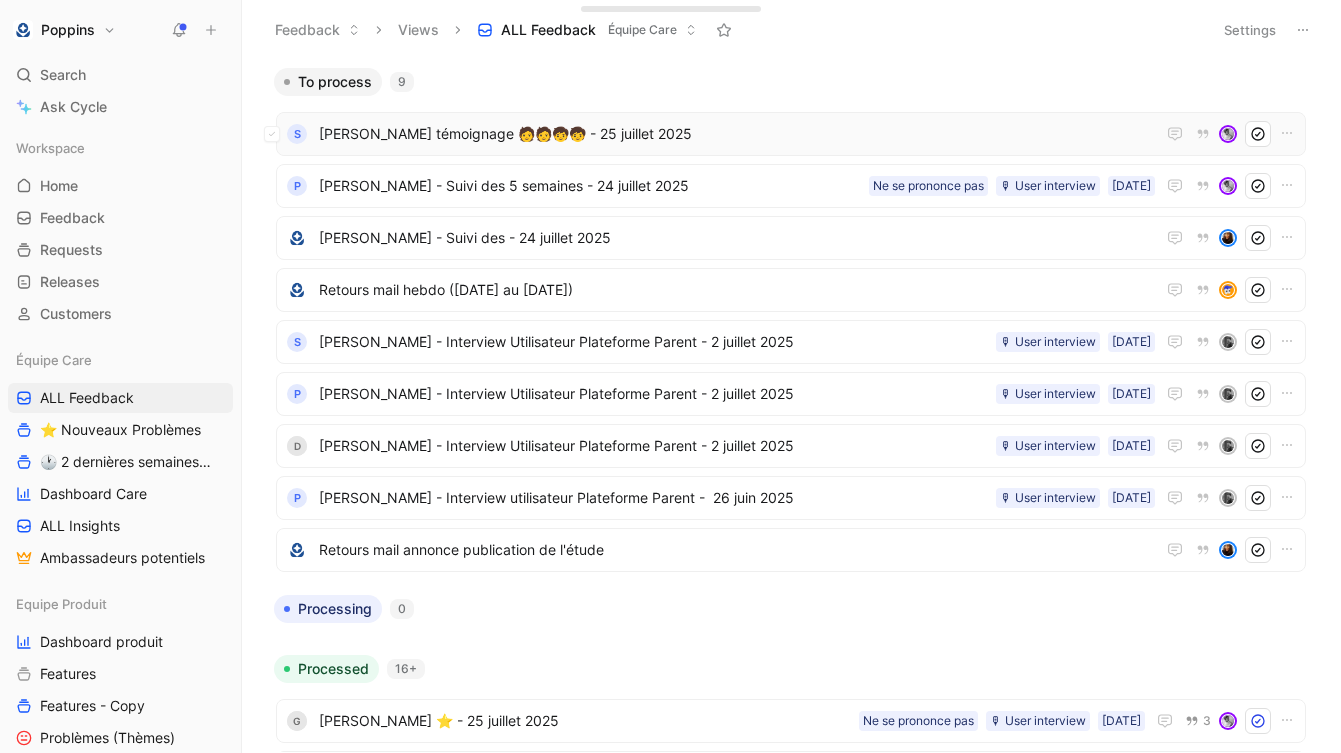 click on "[PERSON_NAME] témoignage 🧑‍🧑‍🧒‍🧒 - 25 juillet 2025" at bounding box center (737, 134) 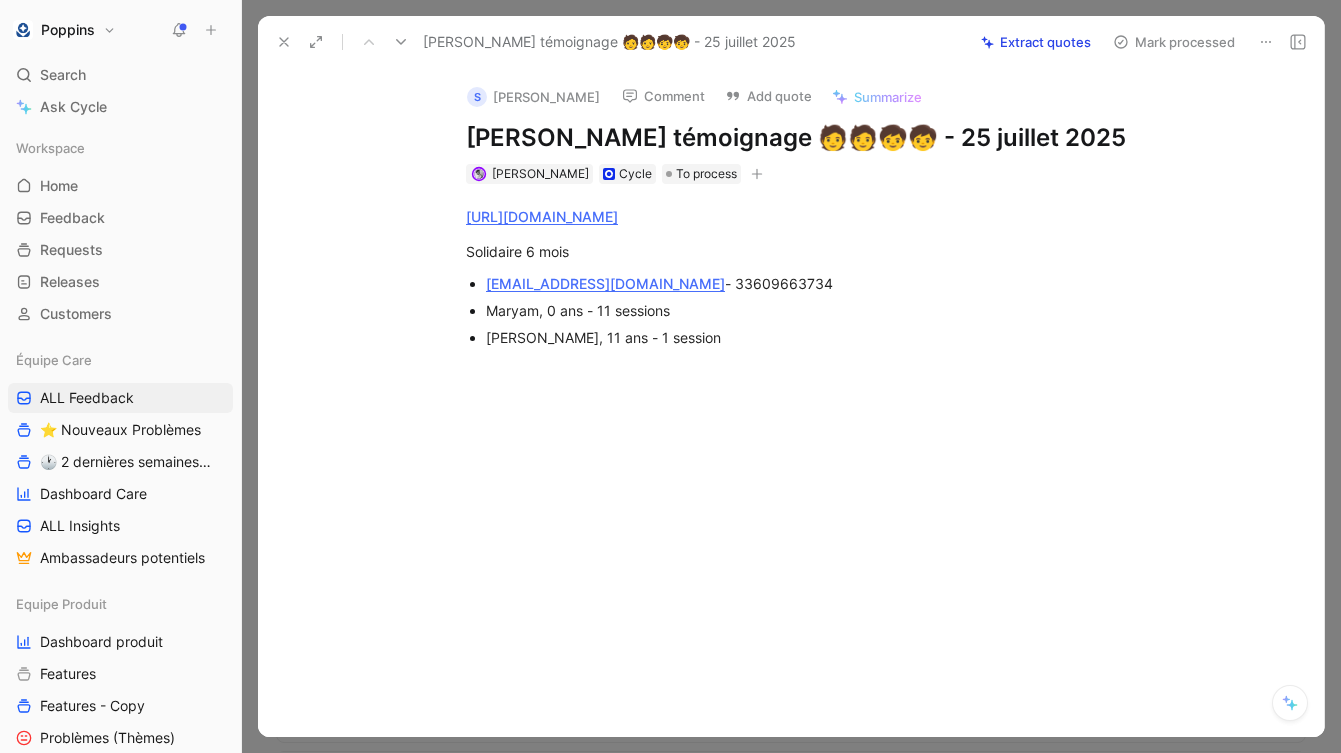 click 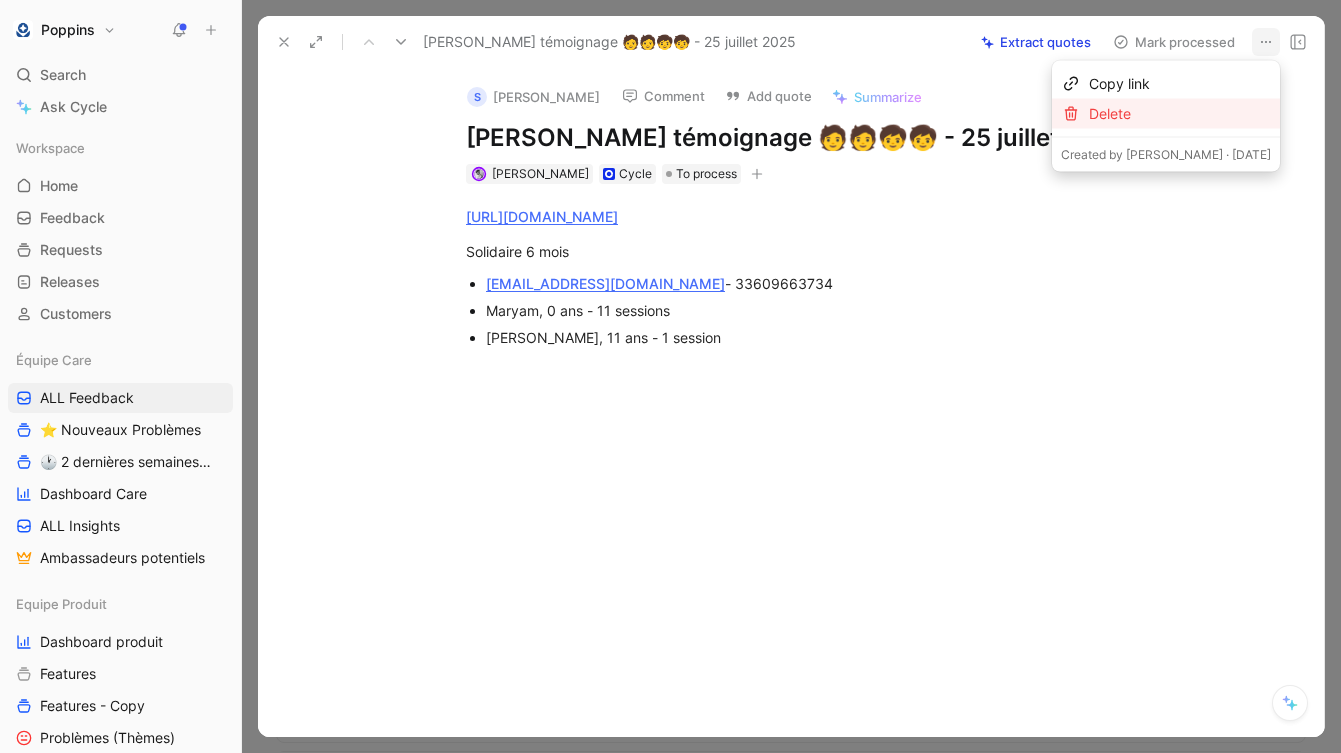 click on "Delete" at bounding box center [1180, 114] 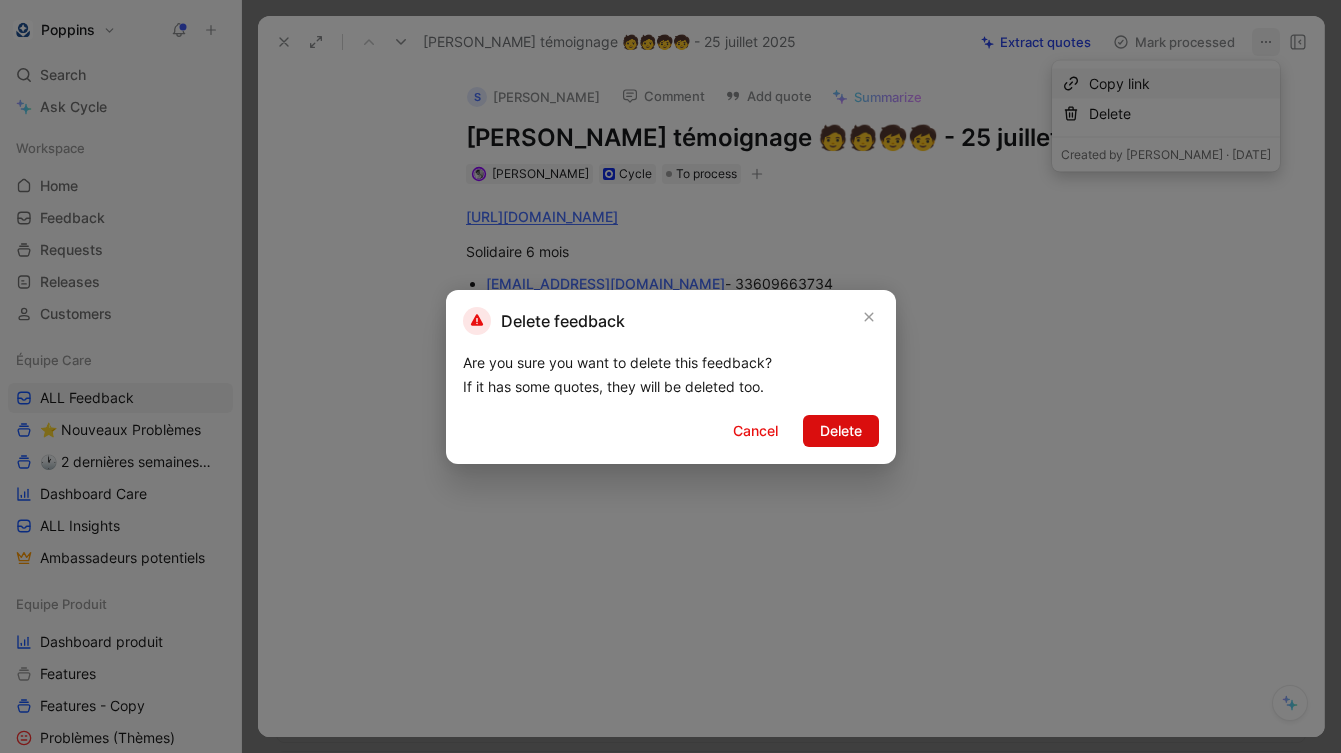click on "Delete" at bounding box center [841, 431] 